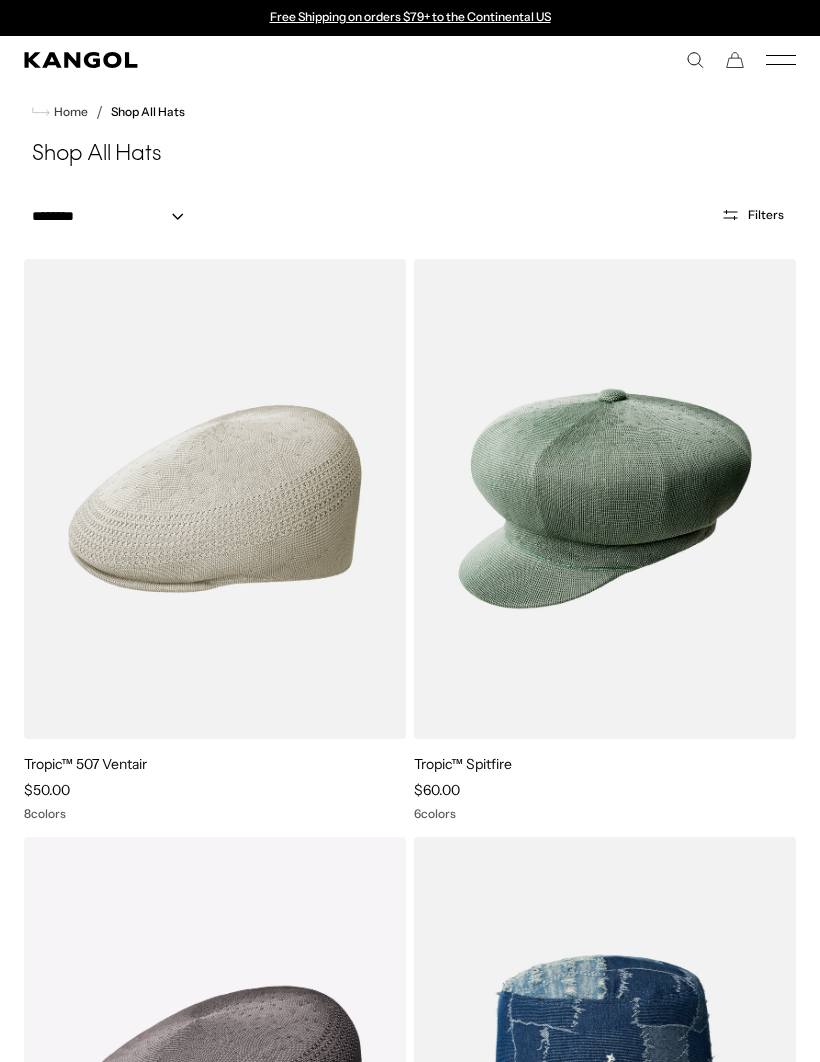scroll, scrollTop: 0, scrollLeft: 0, axis: both 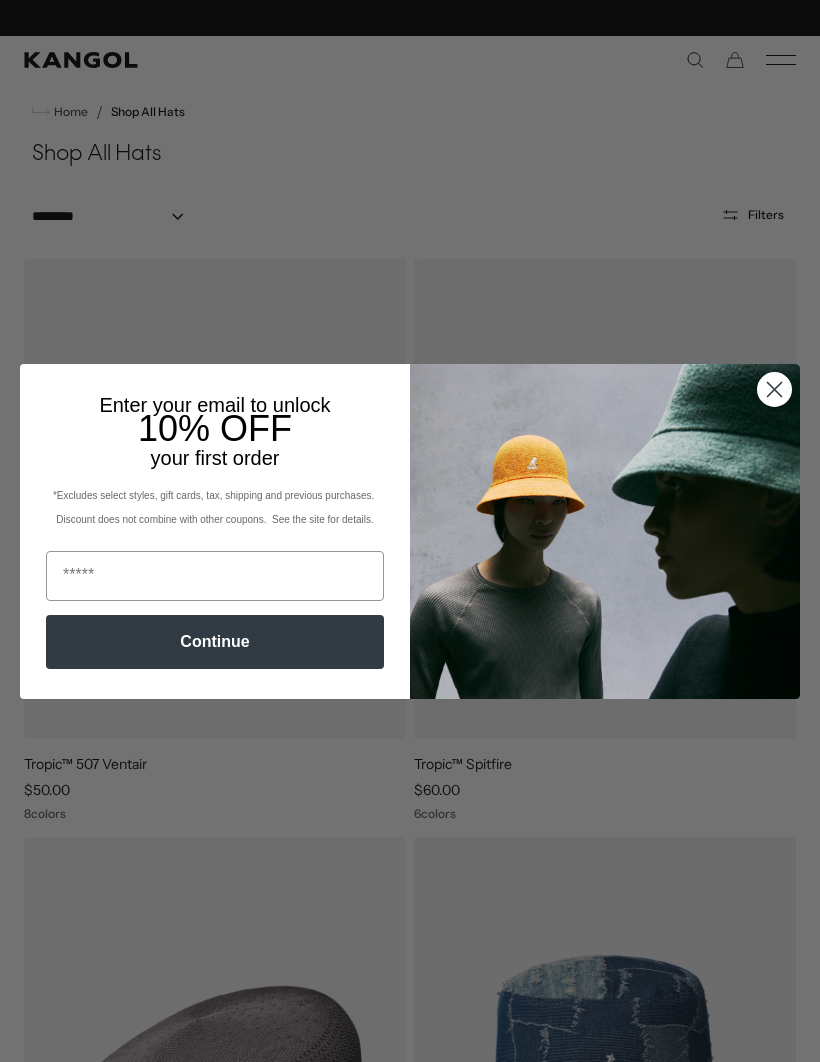 click 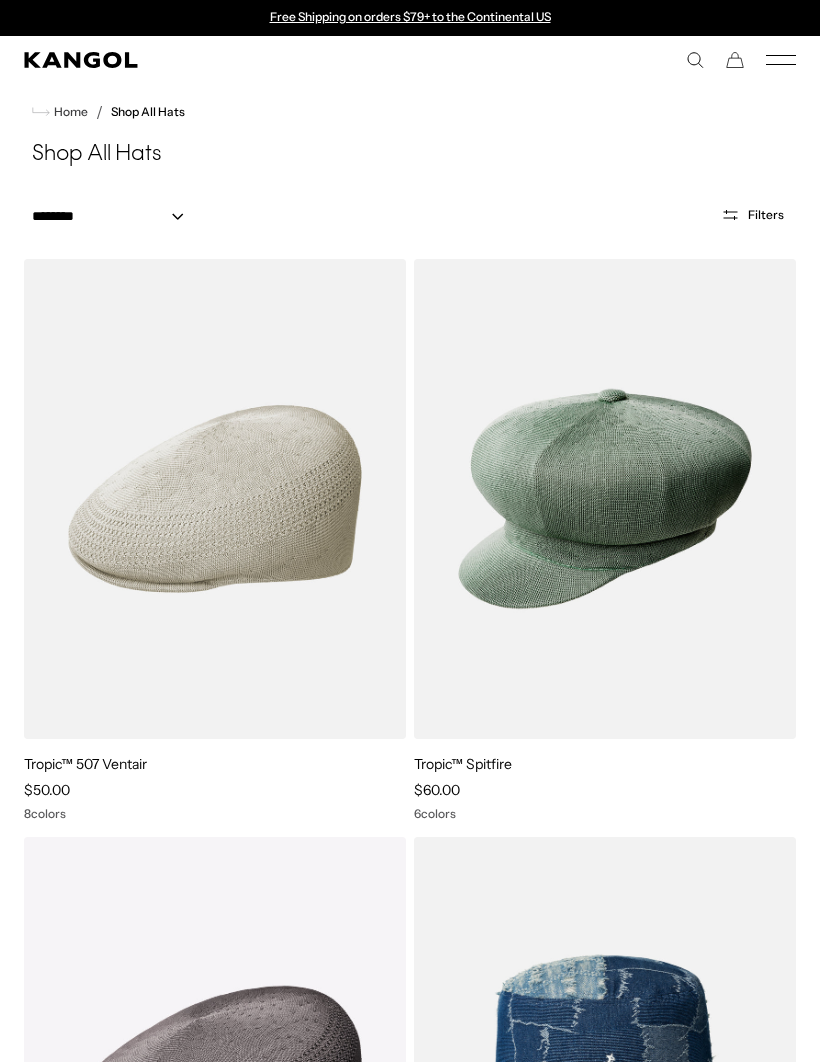 click at bounding box center [0, 0] 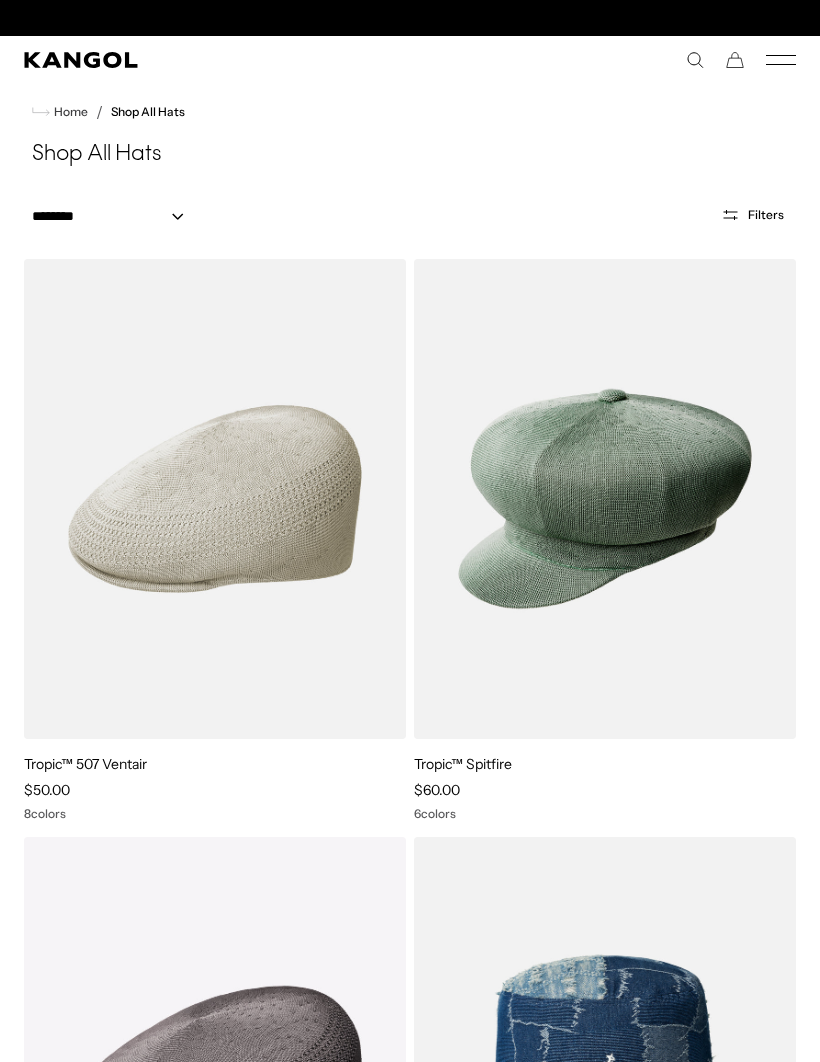 scroll, scrollTop: 84, scrollLeft: 0, axis: vertical 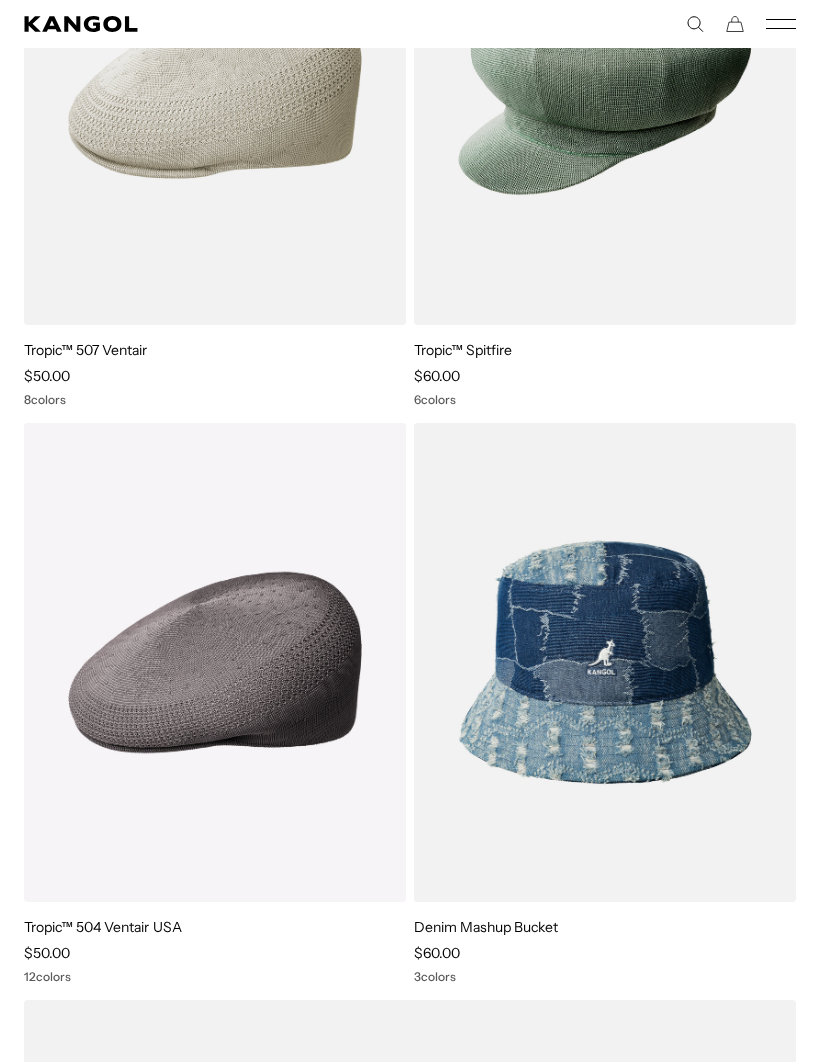 click at bounding box center (0, 0) 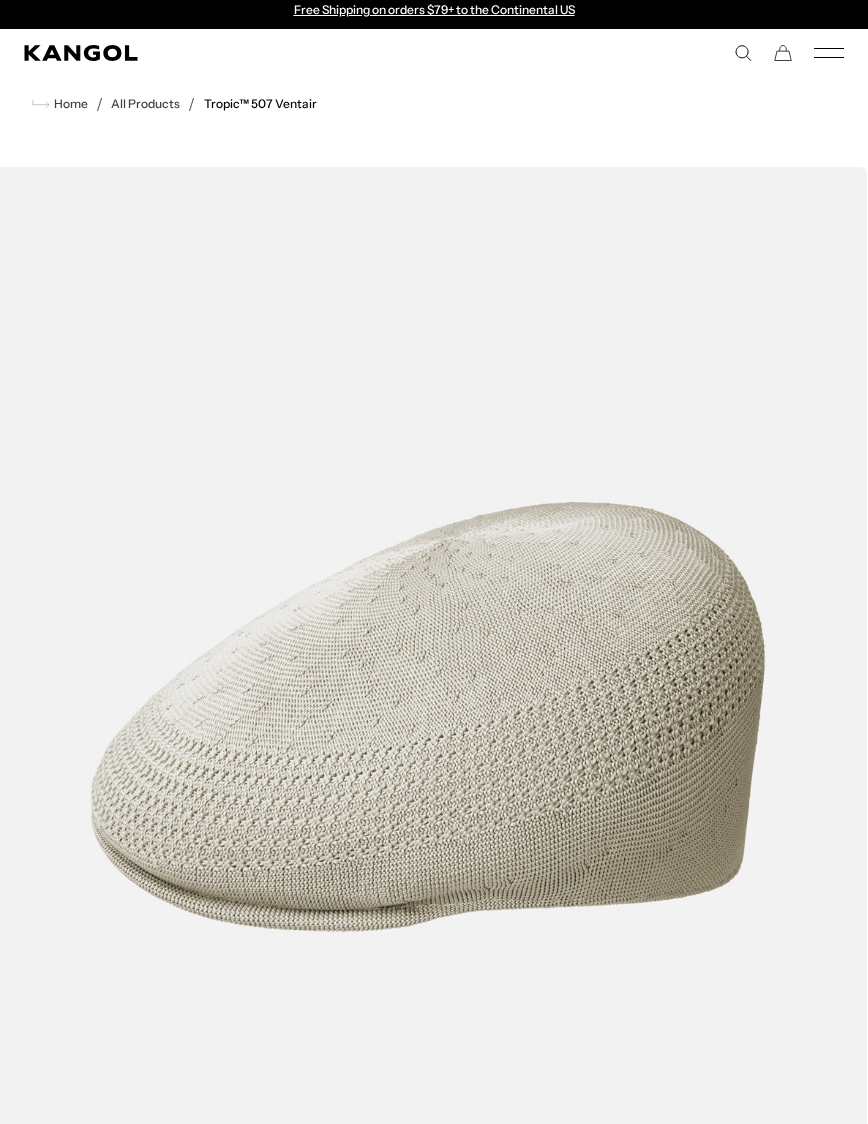 scroll, scrollTop: 0, scrollLeft: 0, axis: both 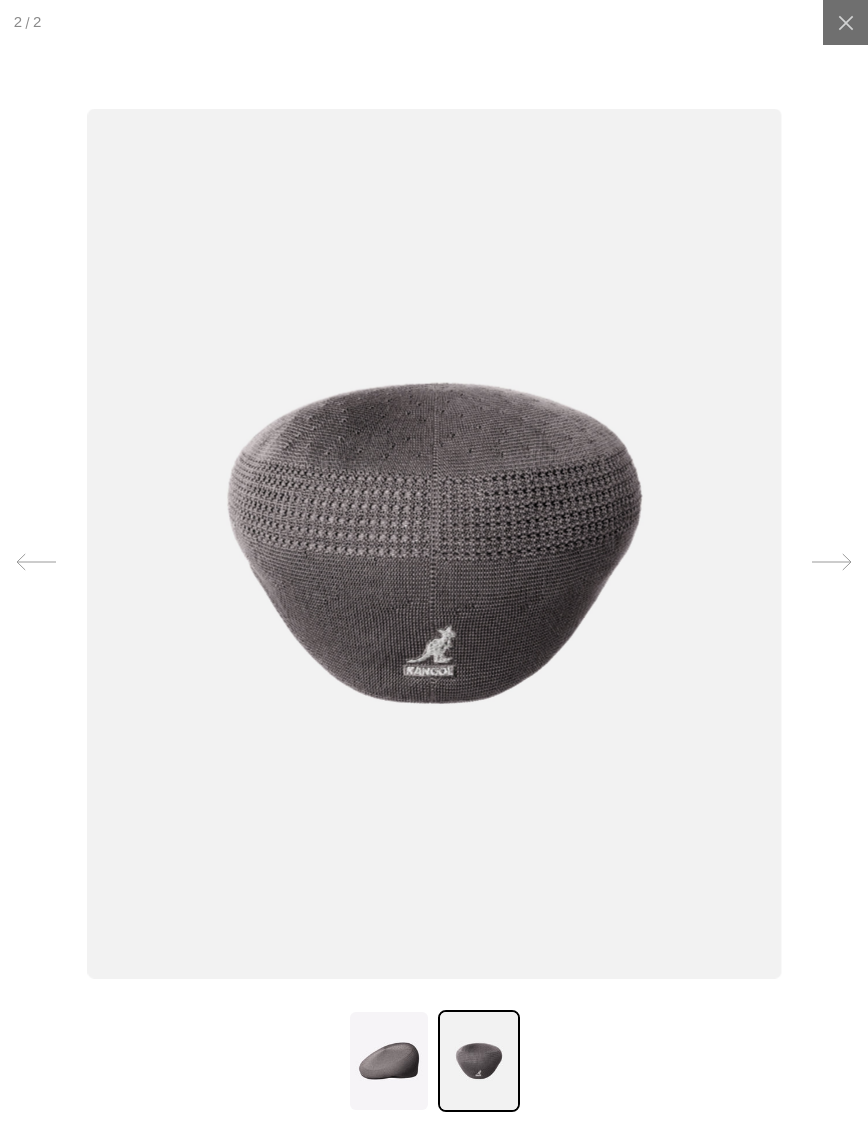 click 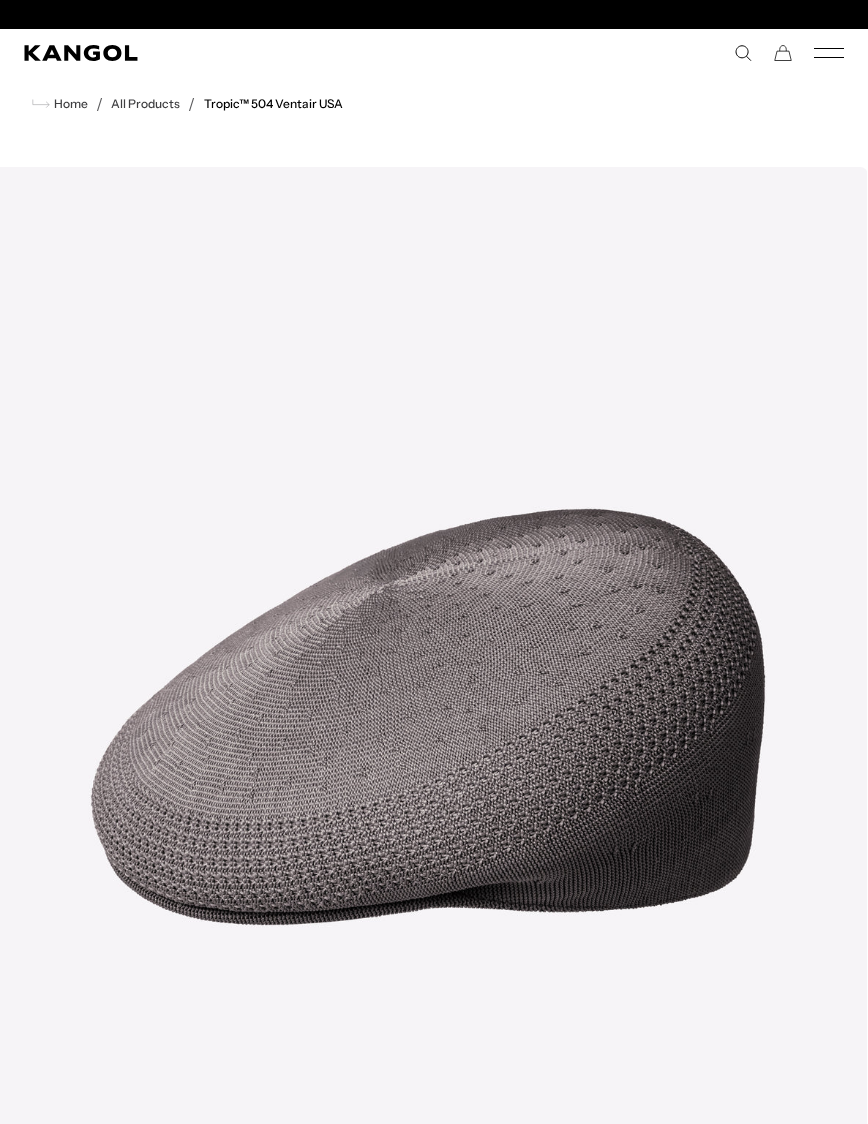 scroll, scrollTop: 0, scrollLeft: 0, axis: both 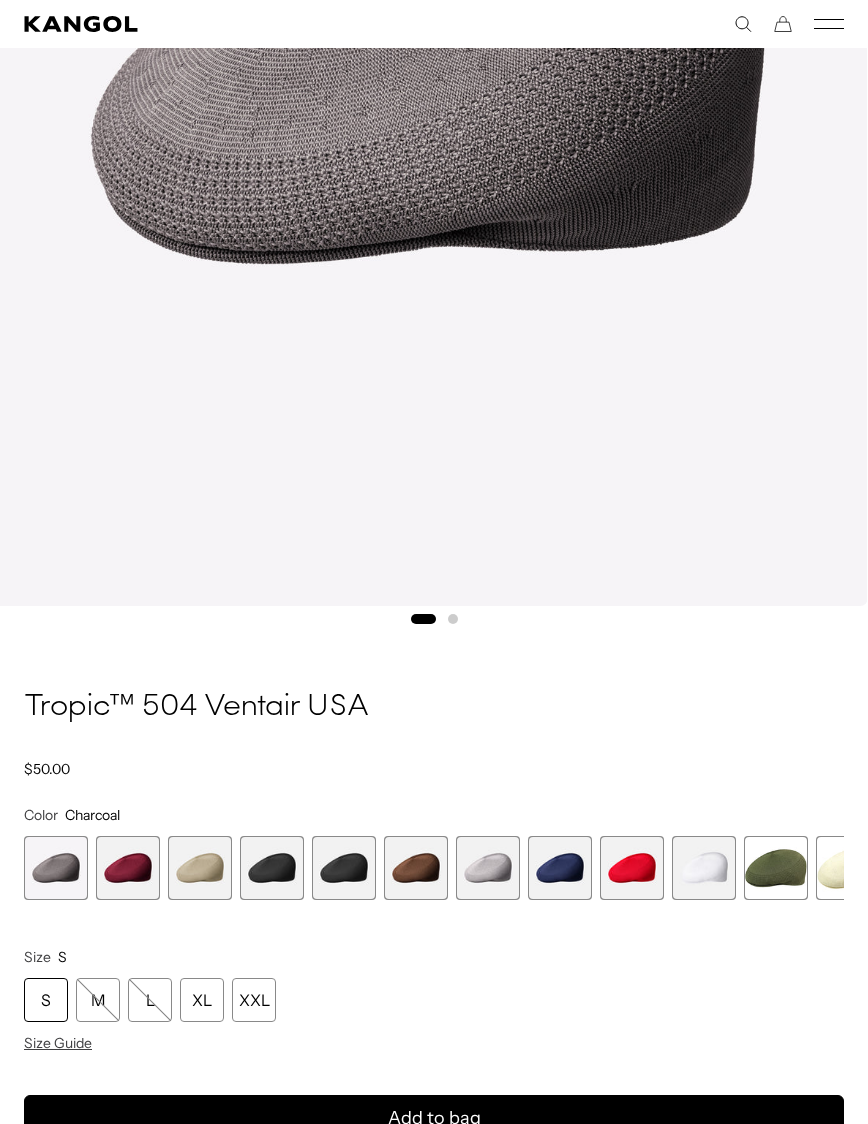 click at bounding box center [272, 868] 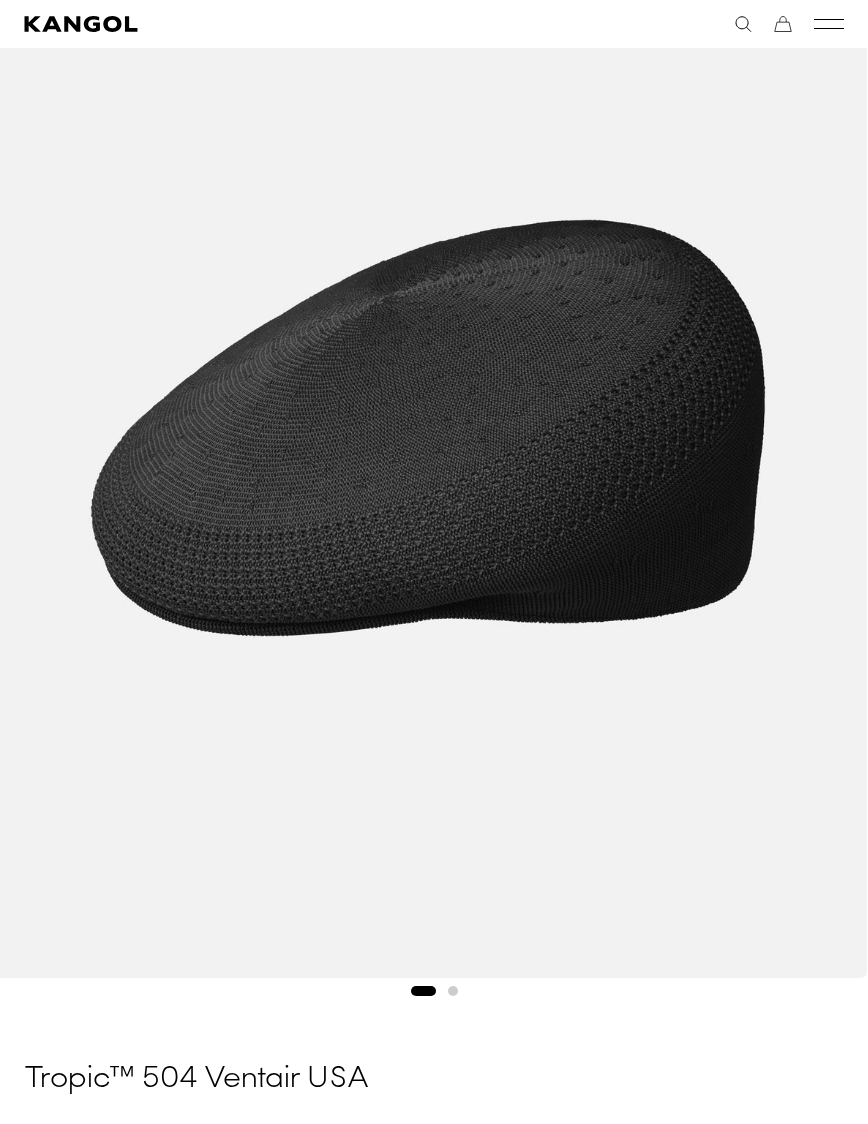 scroll, scrollTop: 295, scrollLeft: 0, axis: vertical 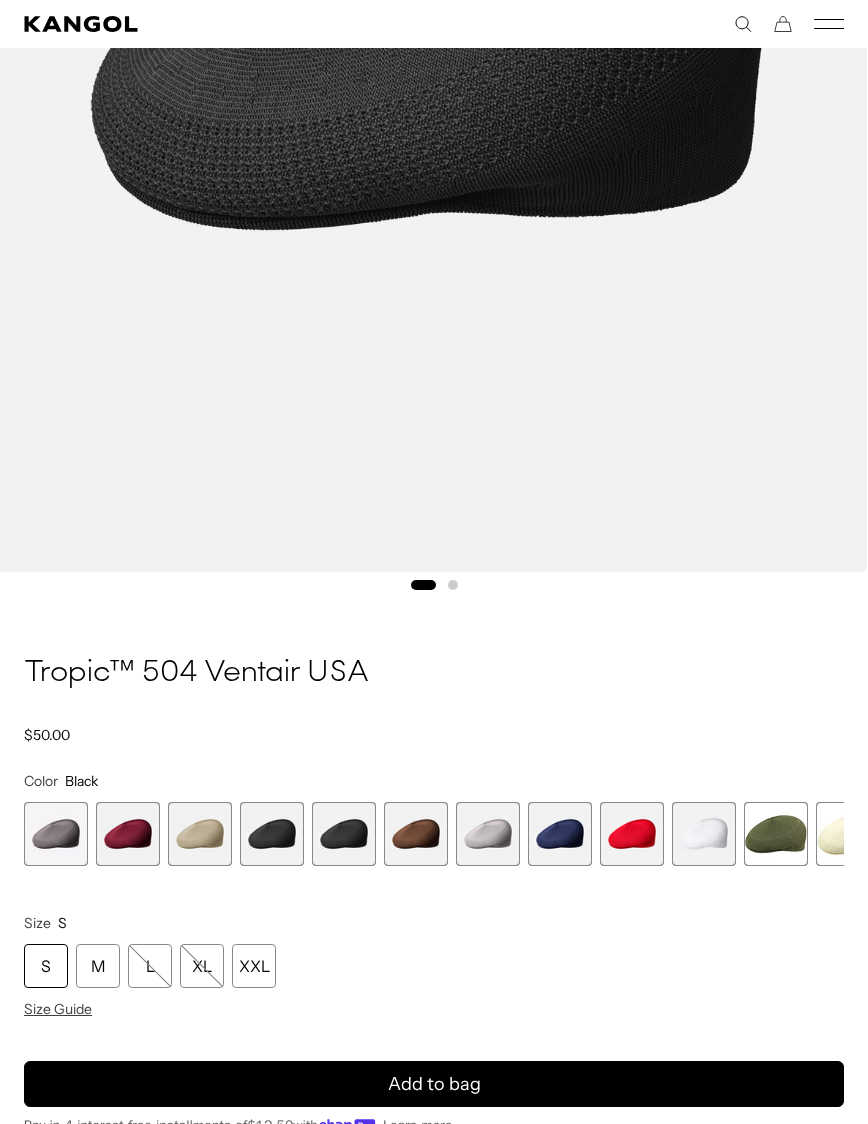 click on "XXL" at bounding box center [254, 966] 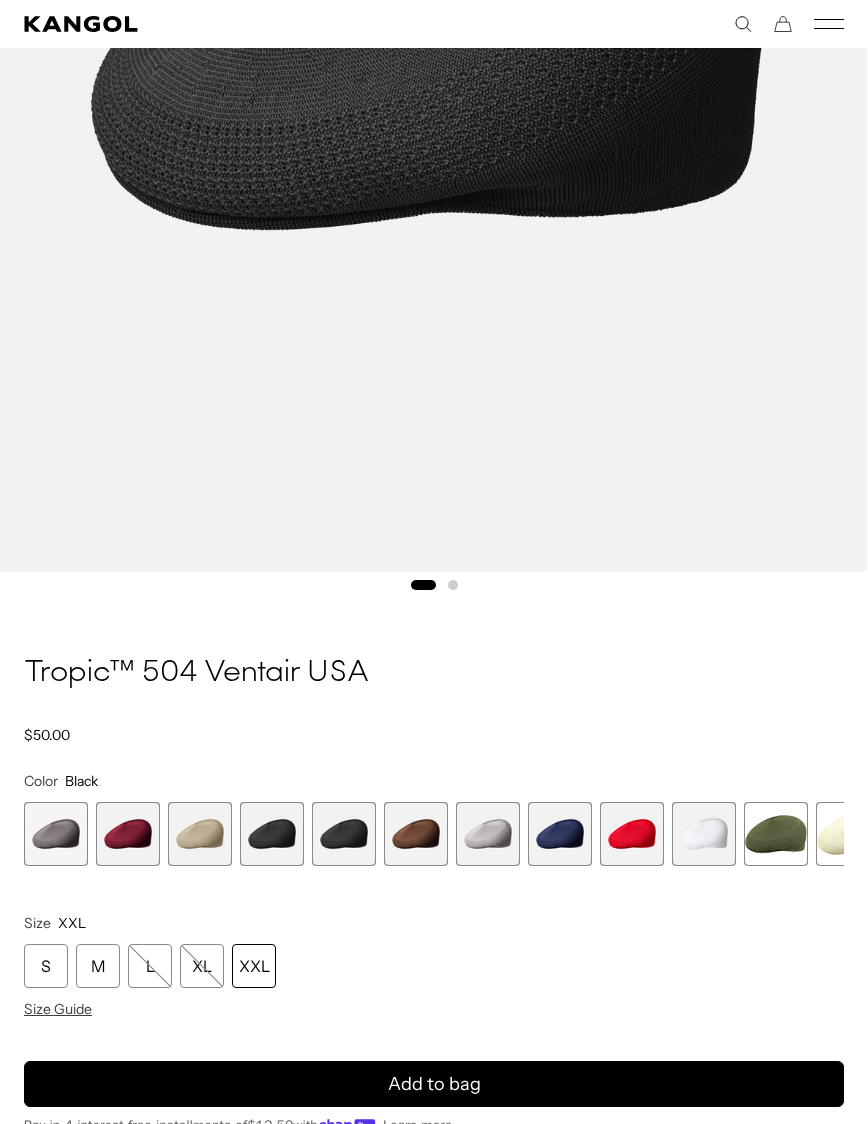 click on "Size Guide" at bounding box center (58, 1009) 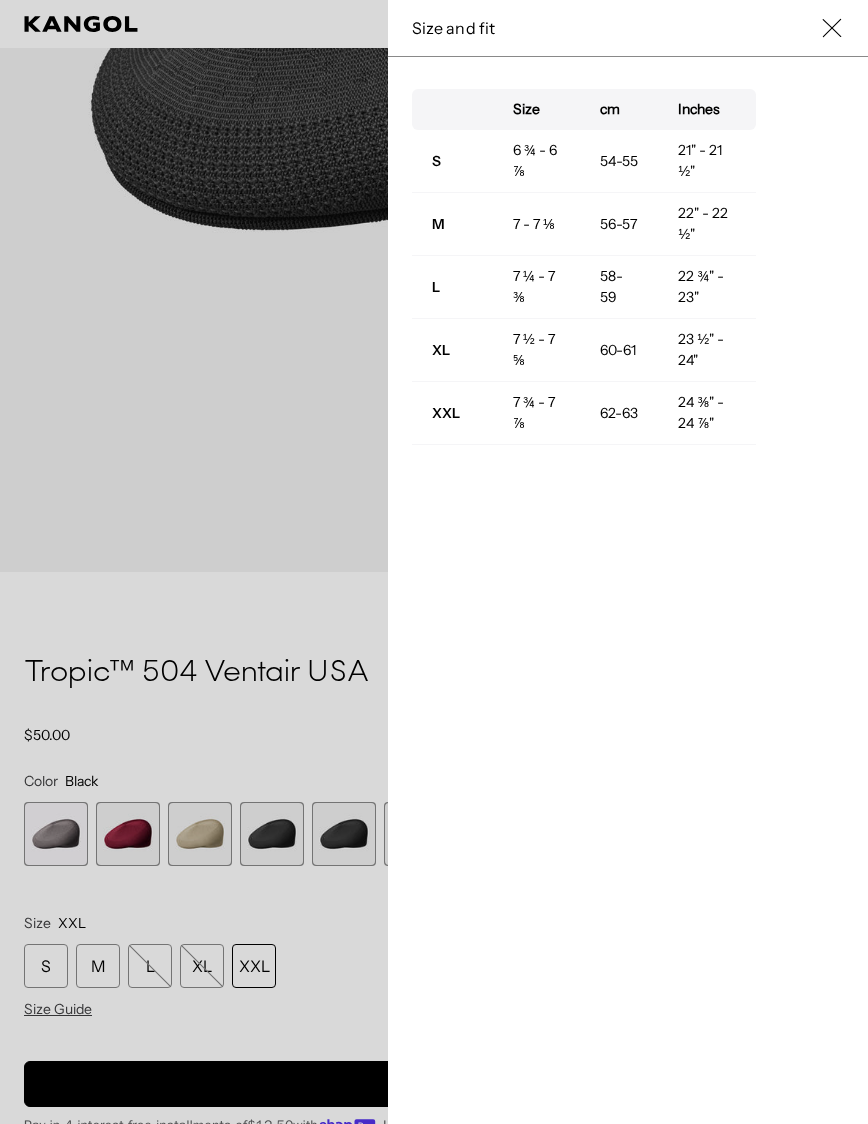 scroll, scrollTop: 0, scrollLeft: 412, axis: horizontal 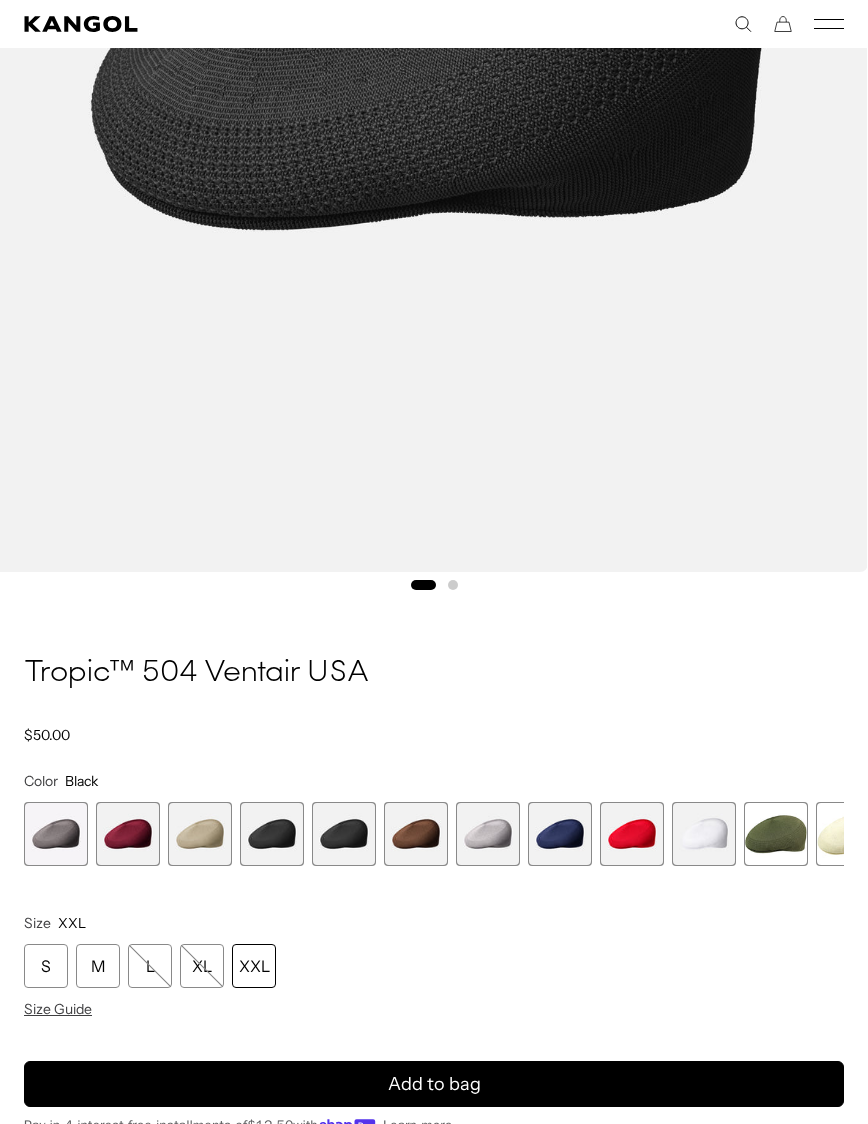 click at bounding box center (56, 834) 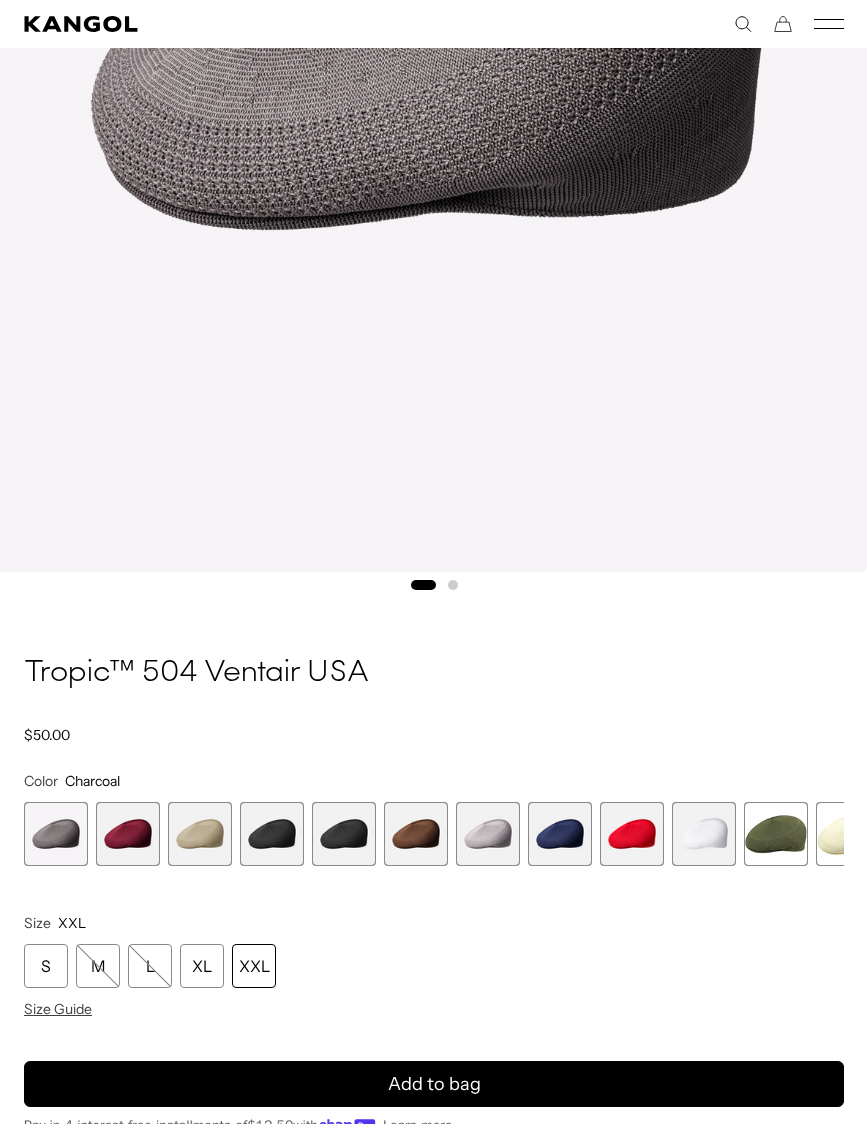 scroll, scrollTop: 0, scrollLeft: 0, axis: both 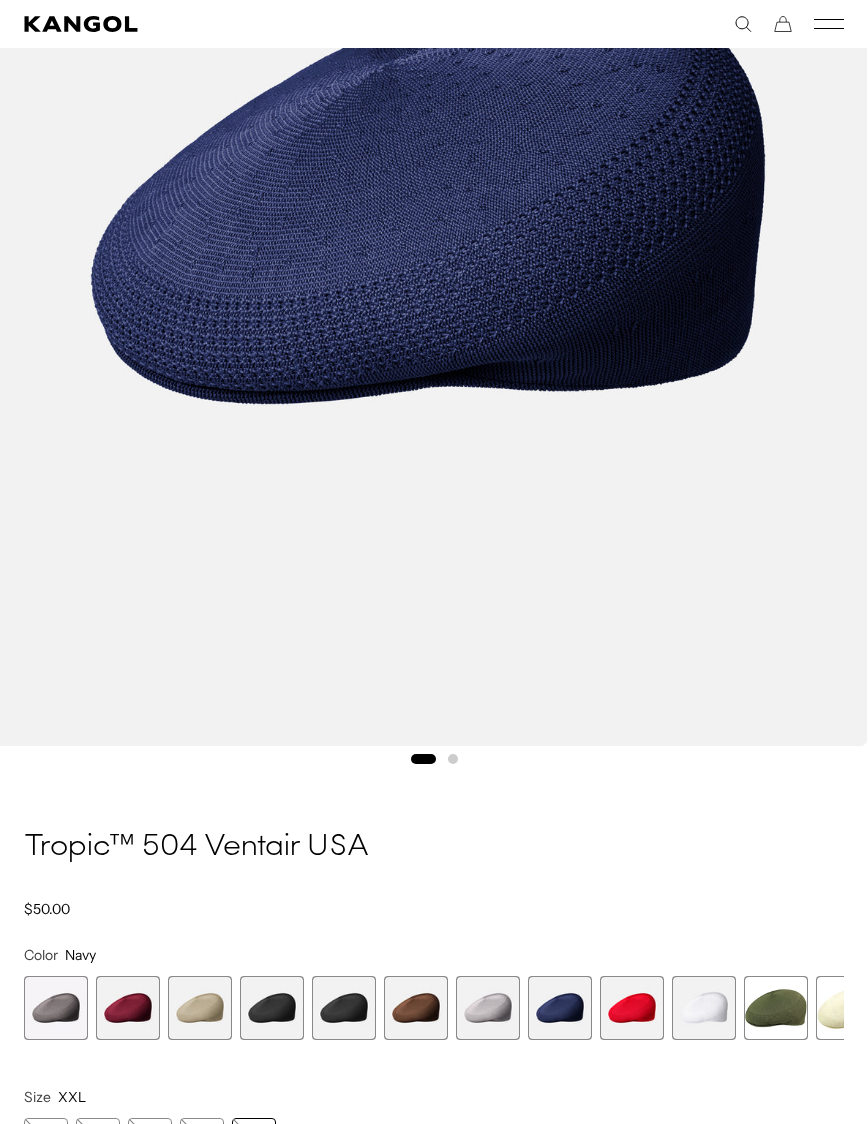 click at bounding box center (56, 1008) 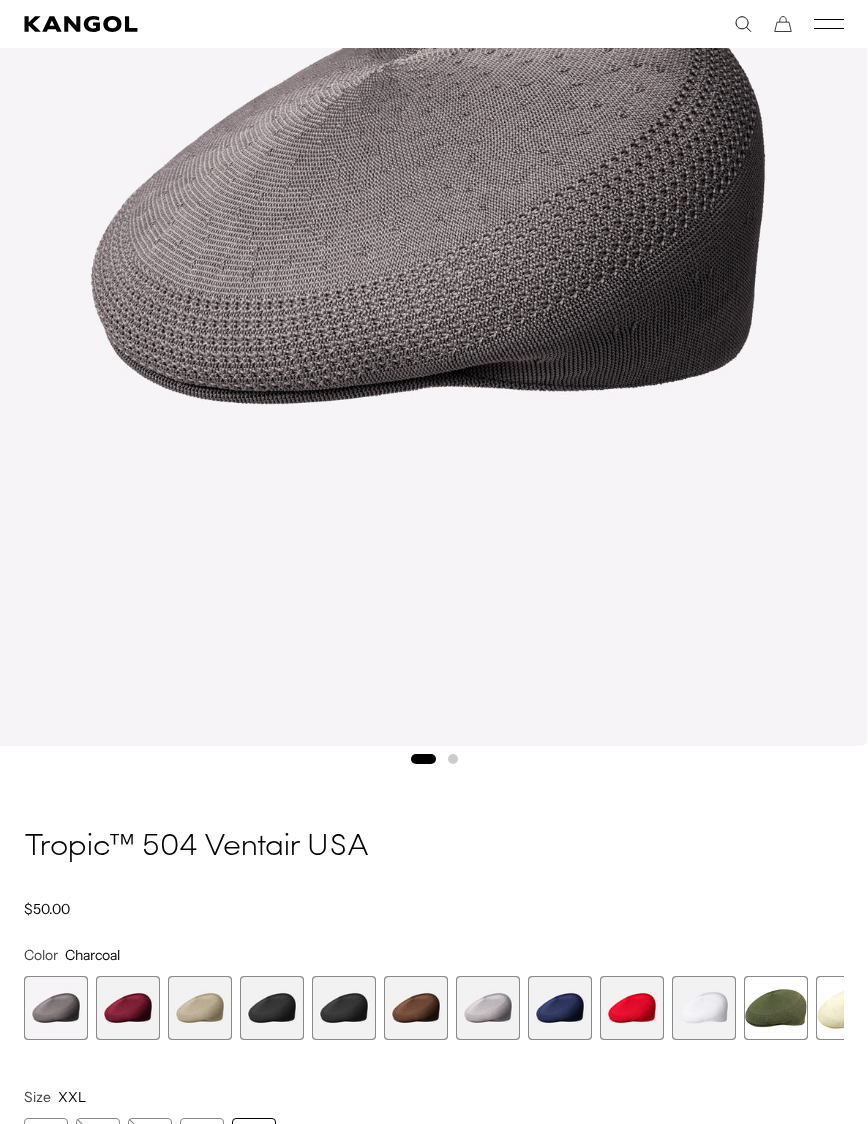 scroll, scrollTop: 0, scrollLeft: 0, axis: both 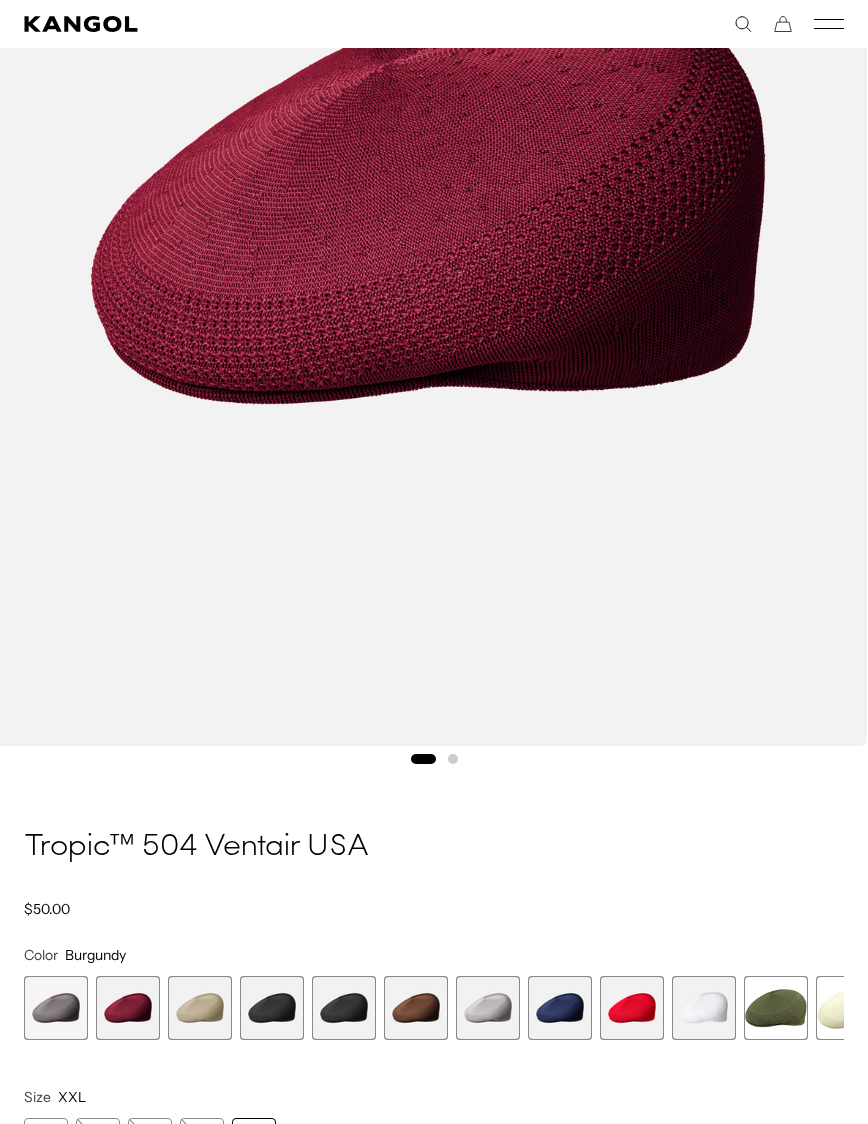 click at bounding box center (200, 1008) 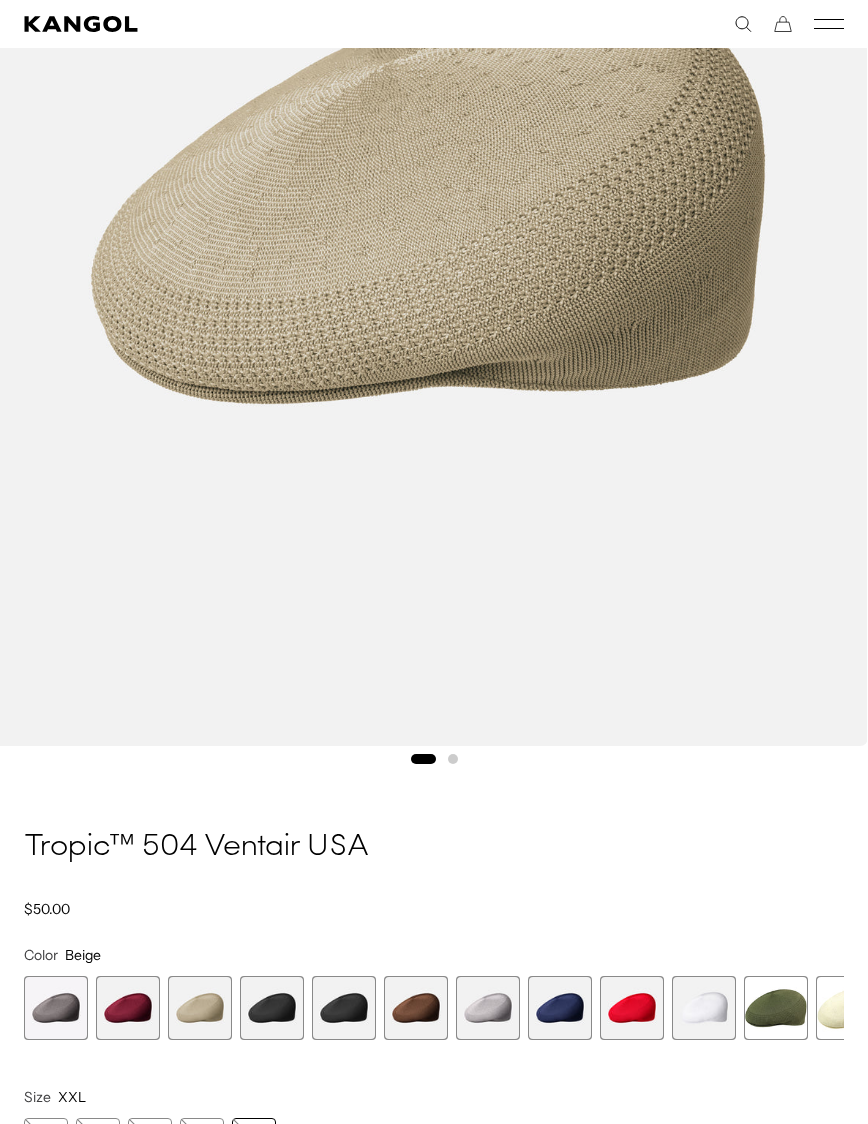 scroll, scrollTop: 0, scrollLeft: 0, axis: both 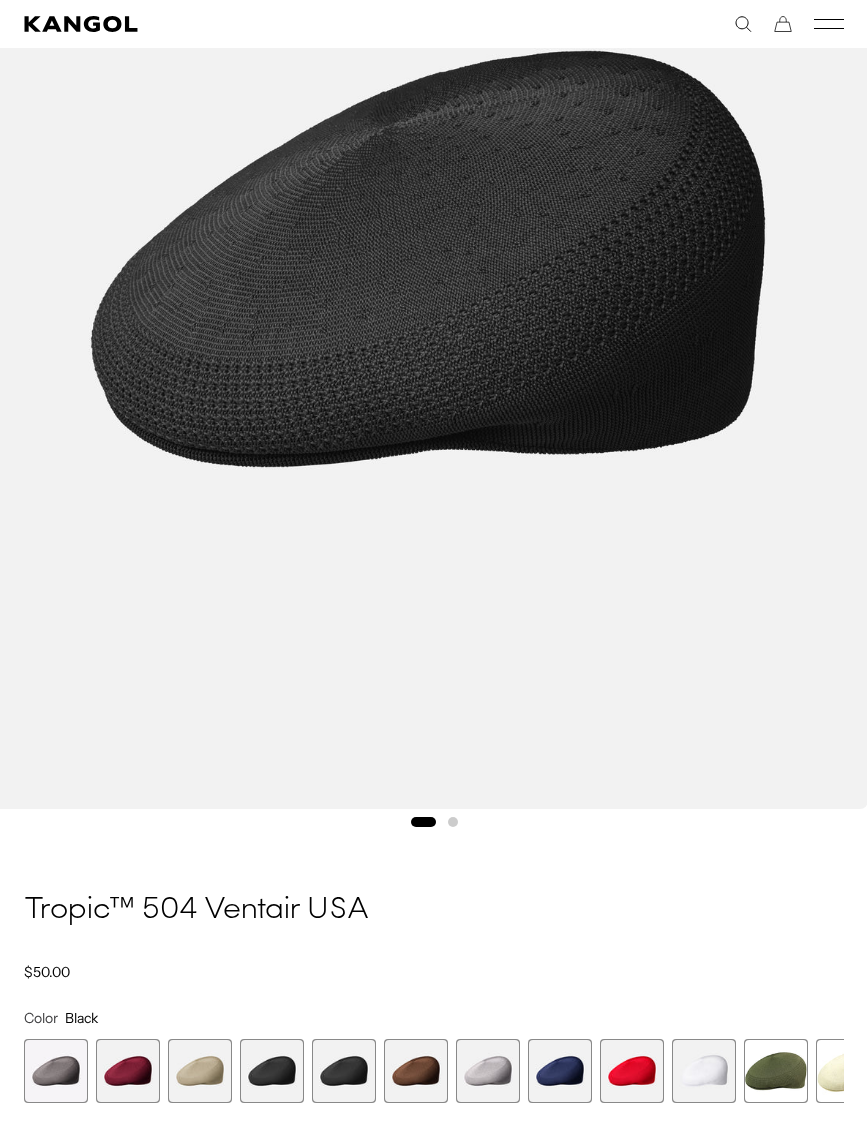 click at bounding box center [344, 1071] 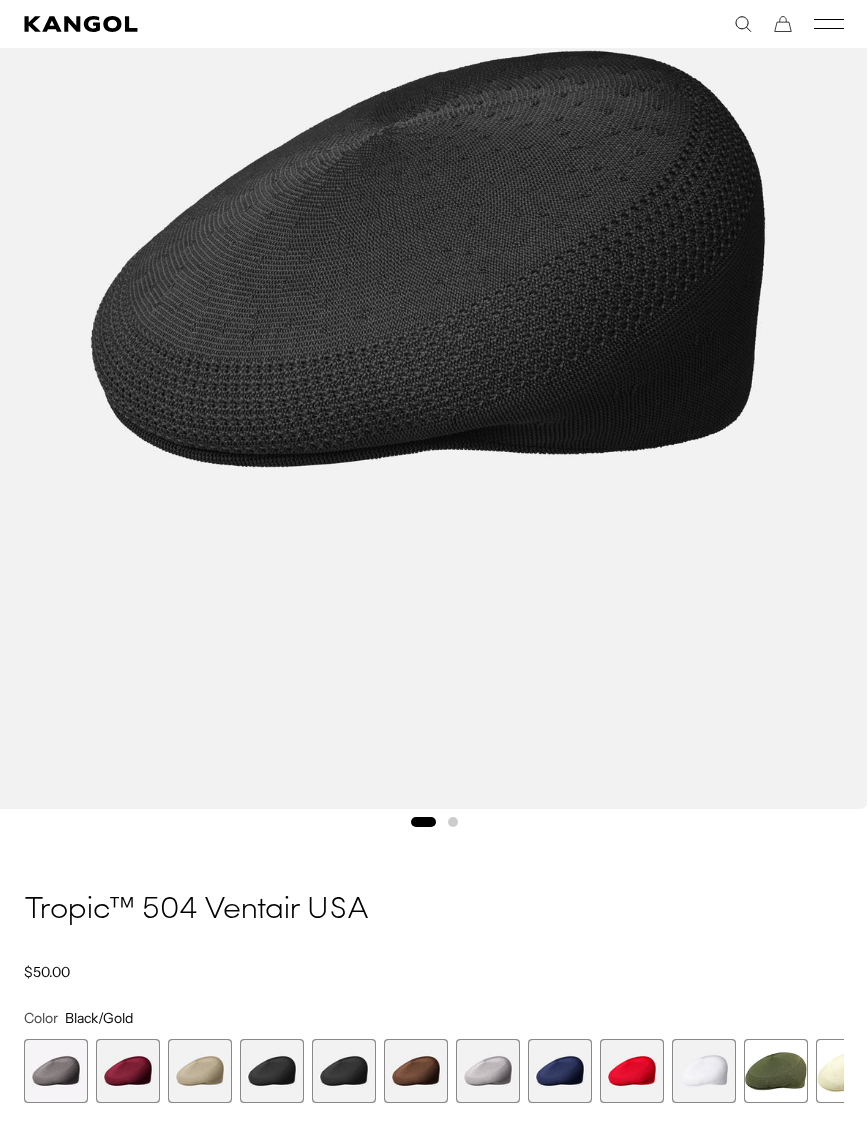 scroll, scrollTop: 0, scrollLeft: 412, axis: horizontal 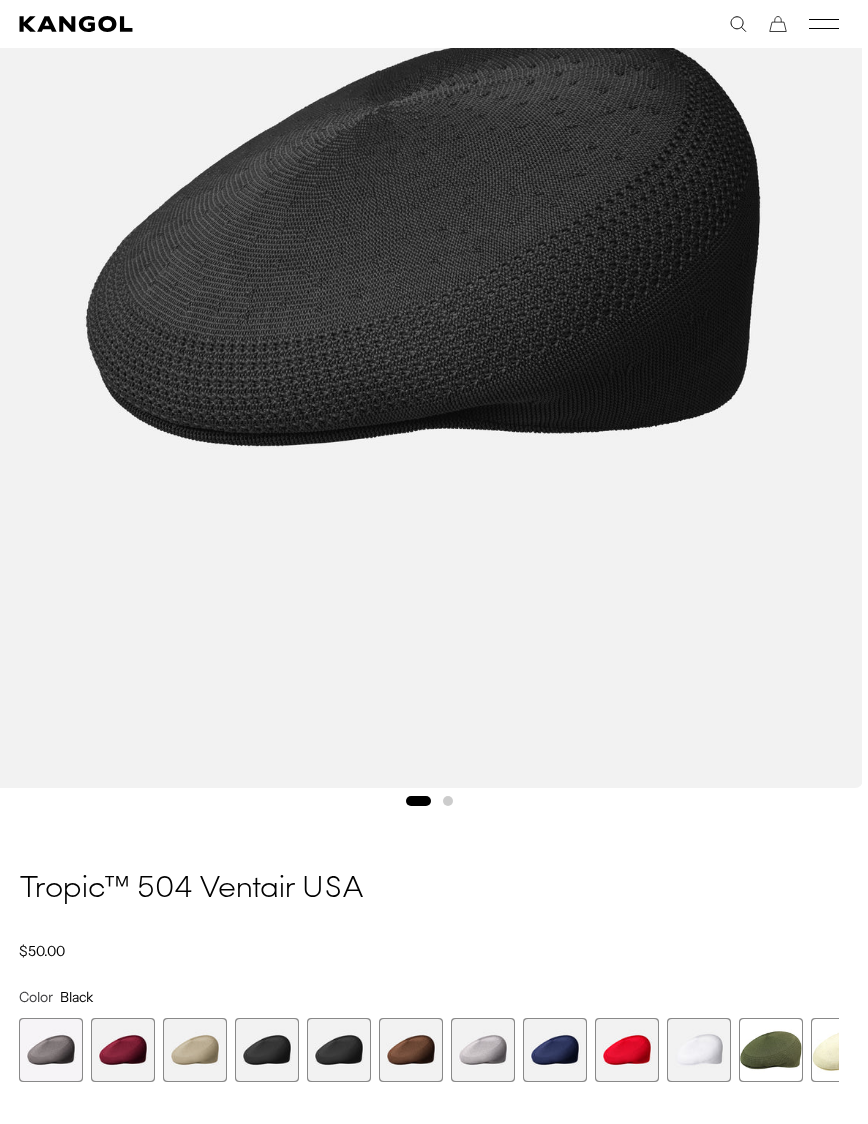 click at bounding box center [411, 1050] 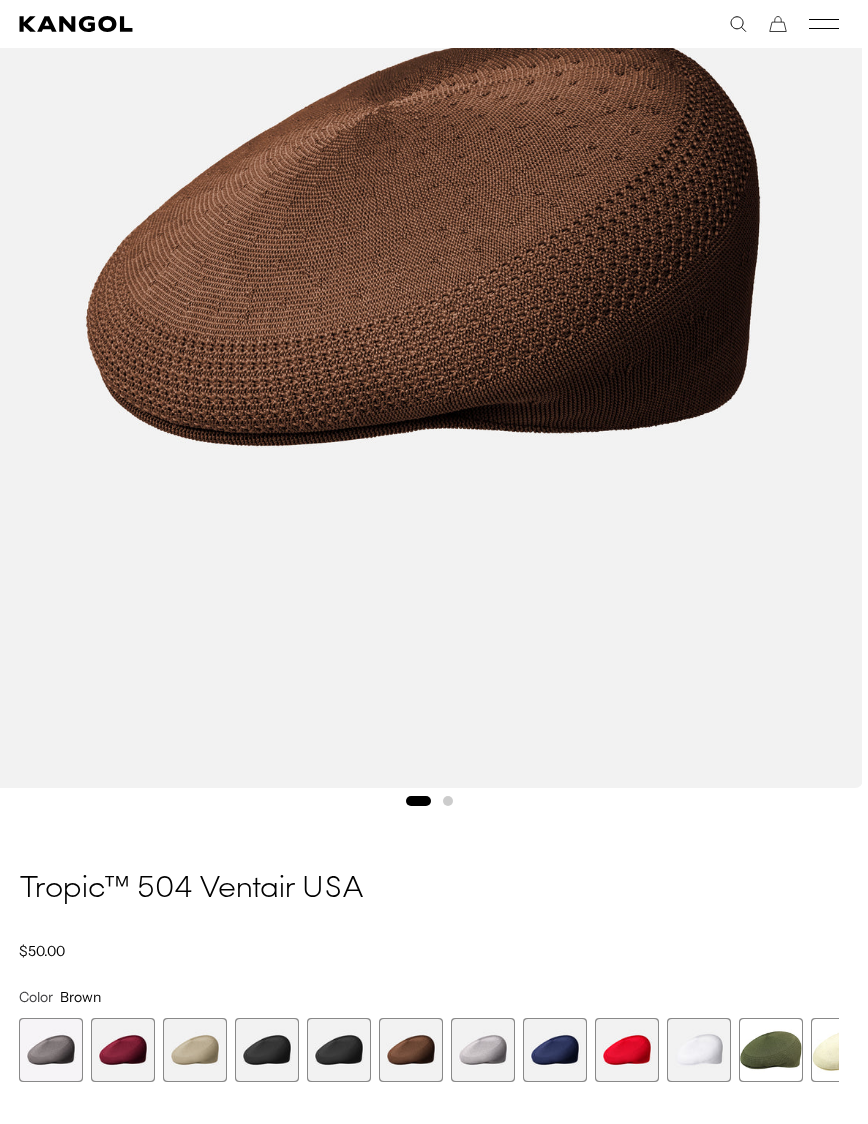 scroll, scrollTop: 486, scrollLeft: 0, axis: vertical 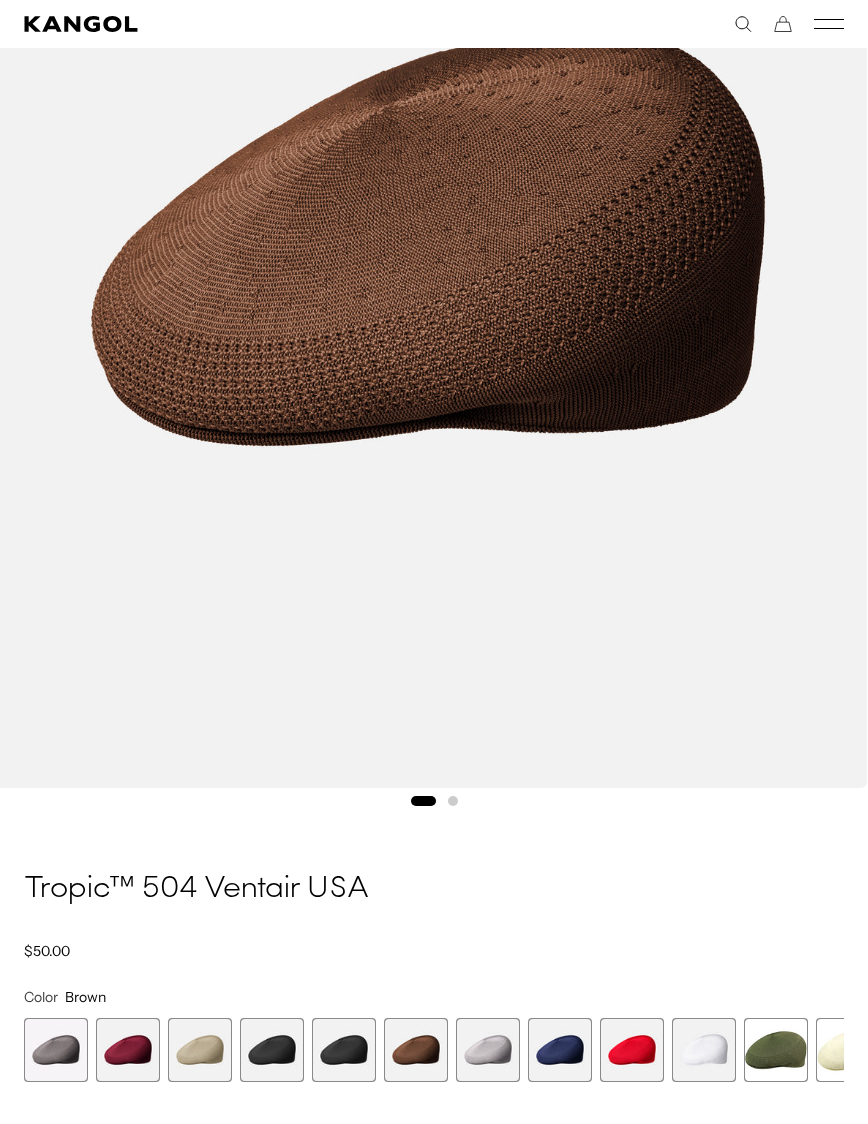 click at bounding box center [560, 1050] 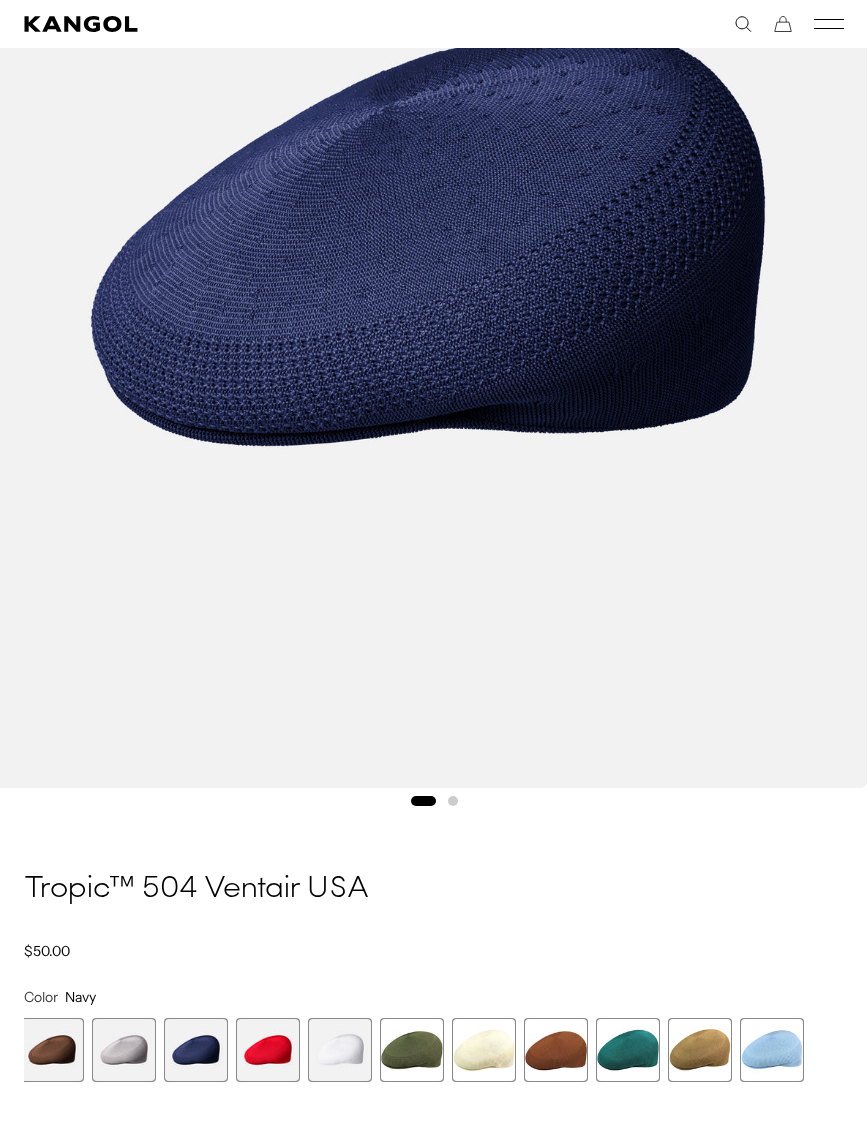 scroll, scrollTop: 0, scrollLeft: 0, axis: both 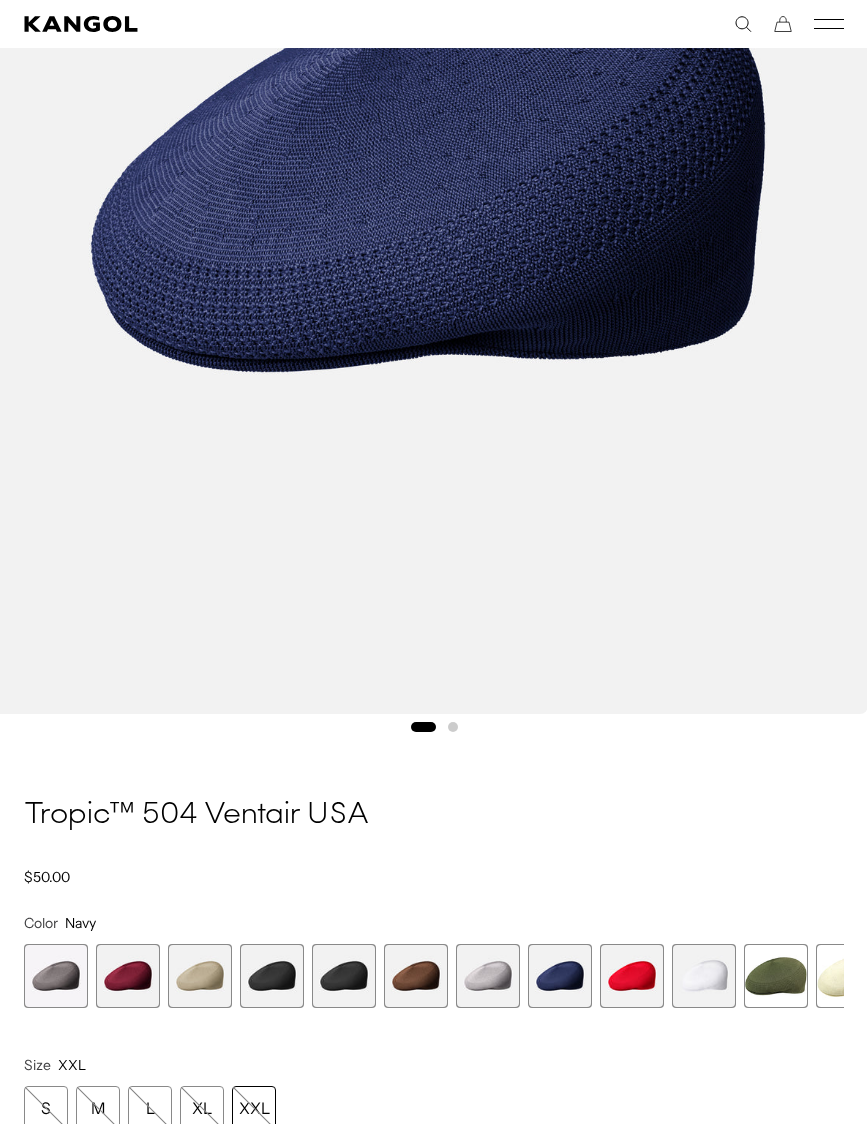 click at bounding box center [56, 976] 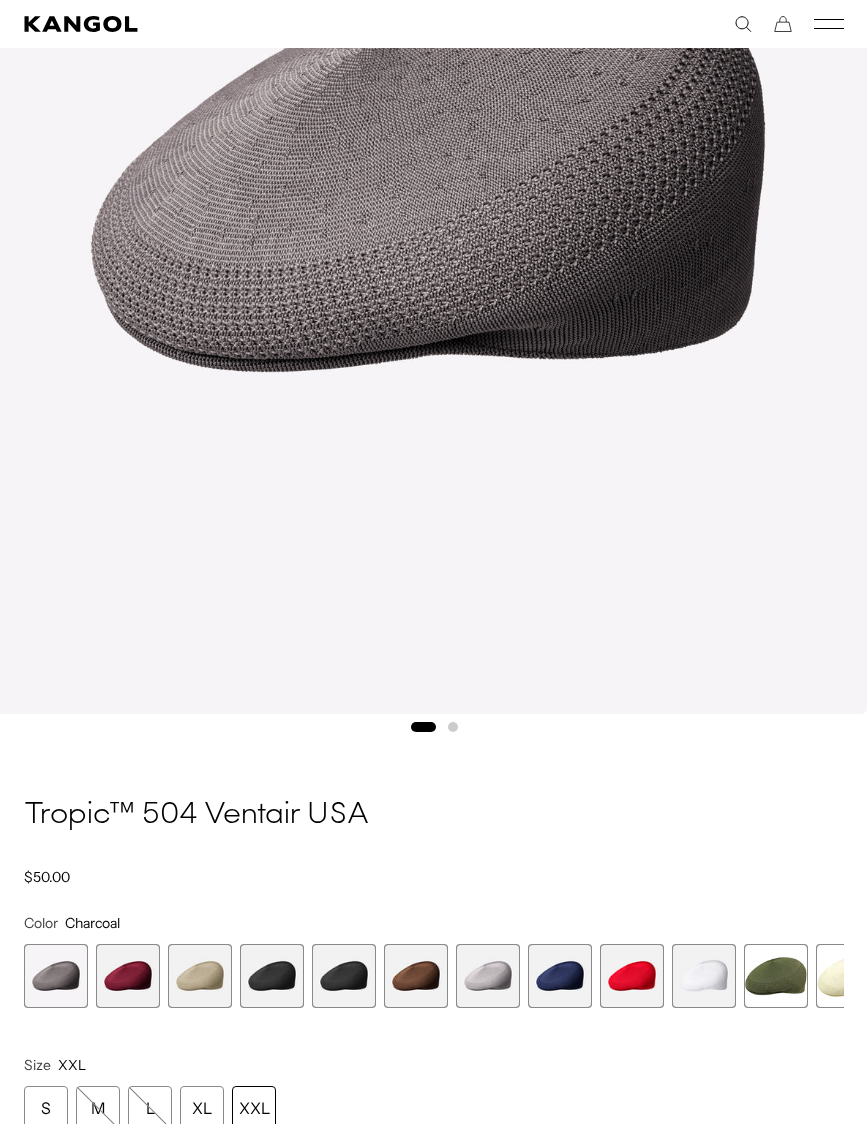 scroll, scrollTop: 0, scrollLeft: 0, axis: both 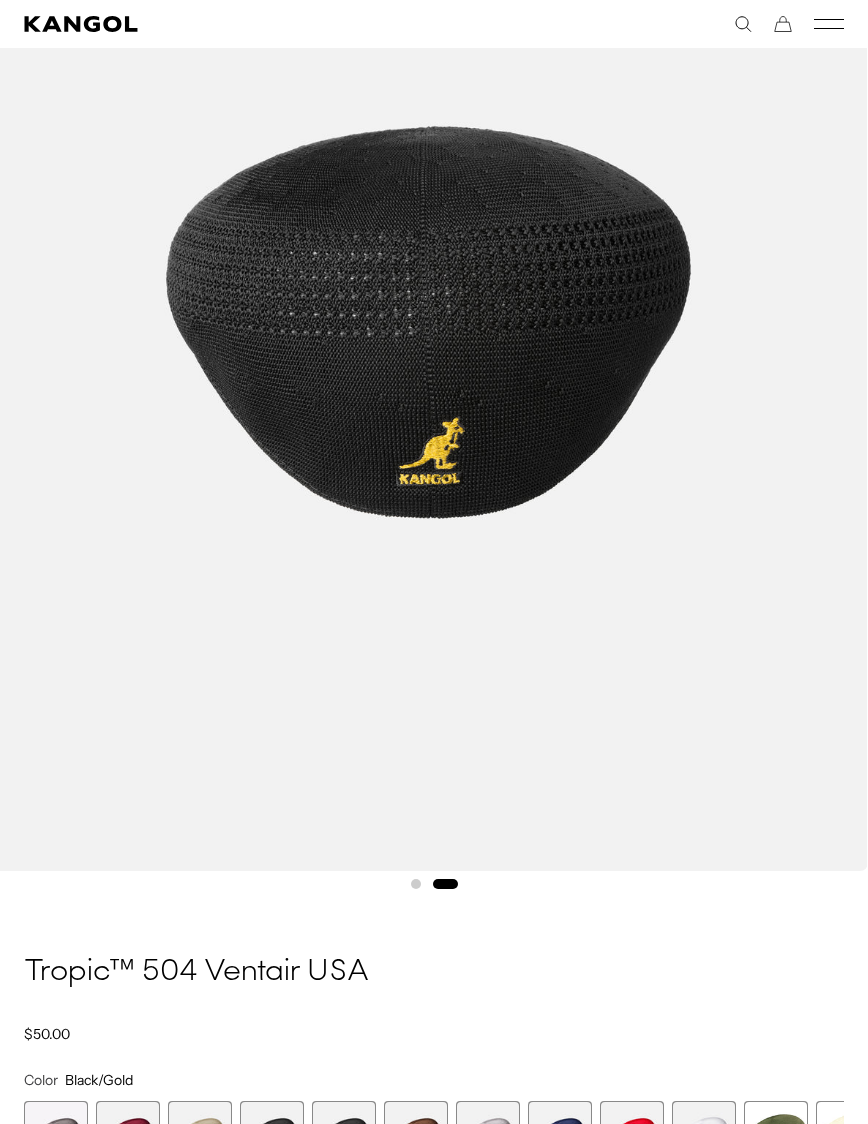 click at bounding box center (272, 1133) 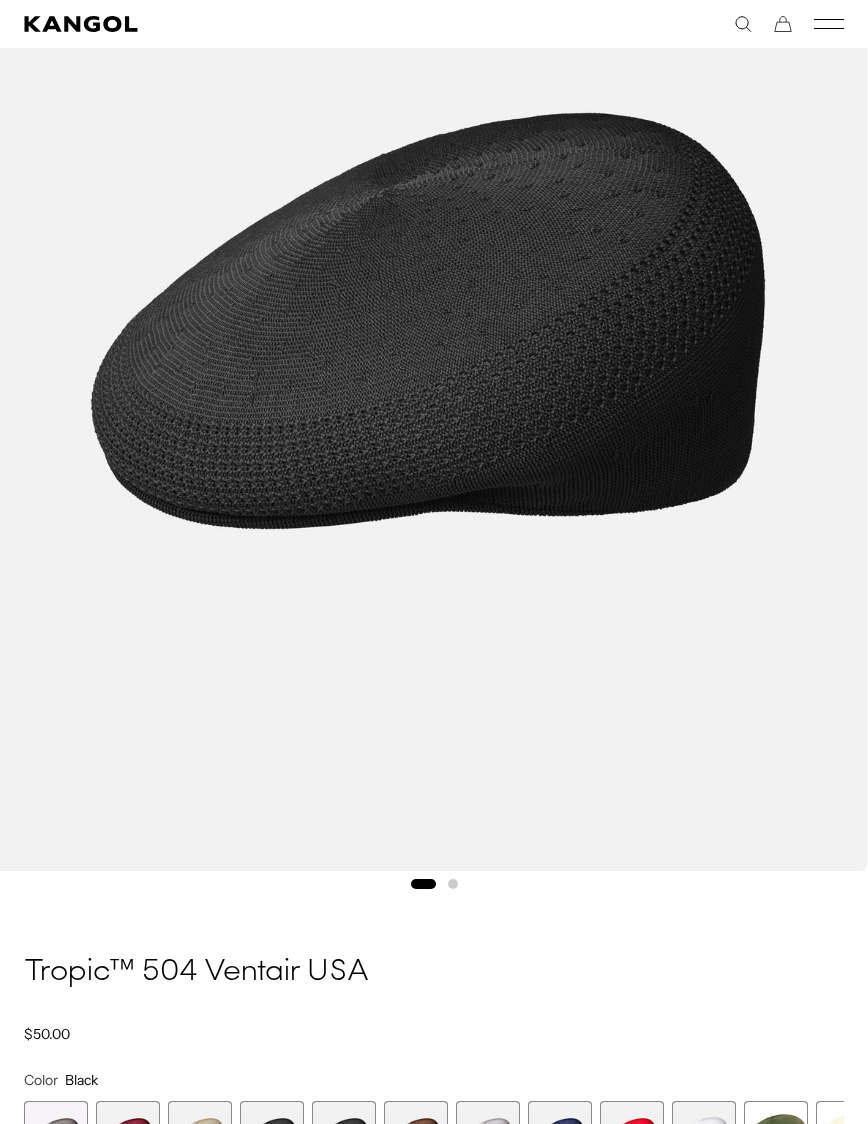 scroll, scrollTop: 0, scrollLeft: 412, axis: horizontal 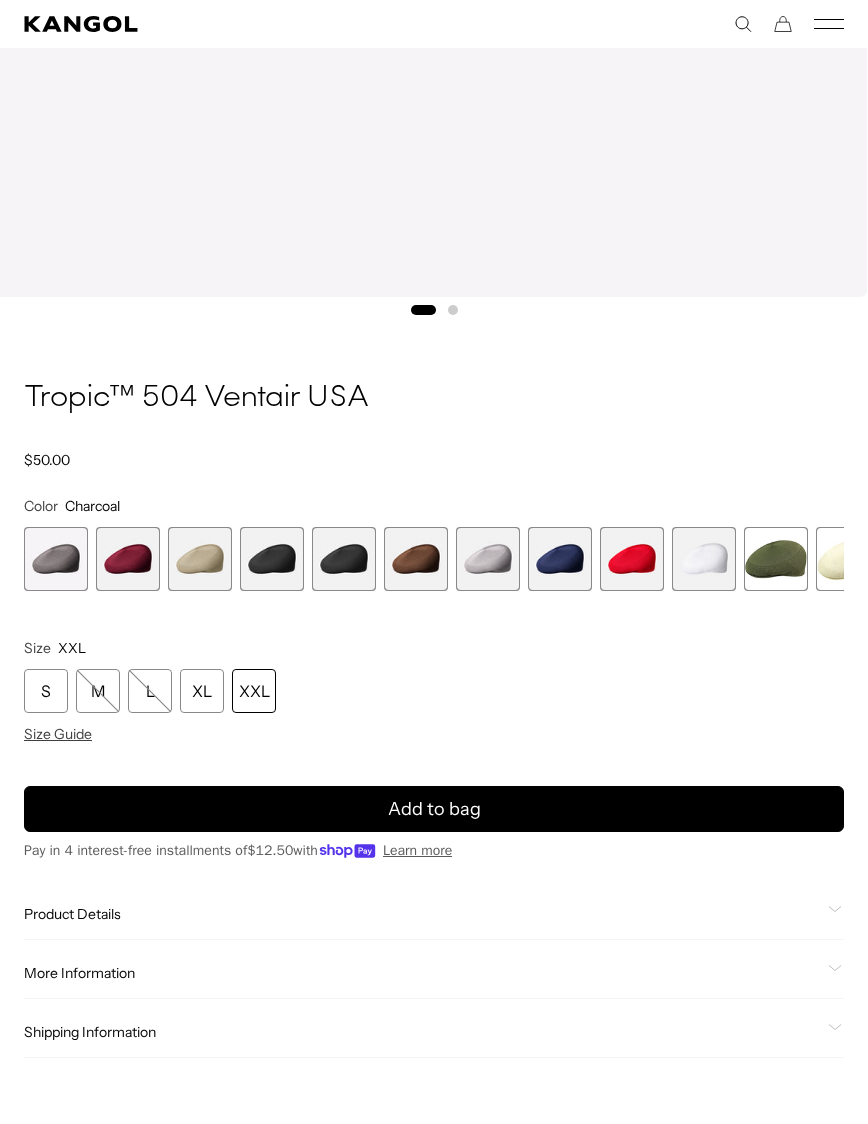 click on "XXL" at bounding box center (254, 691) 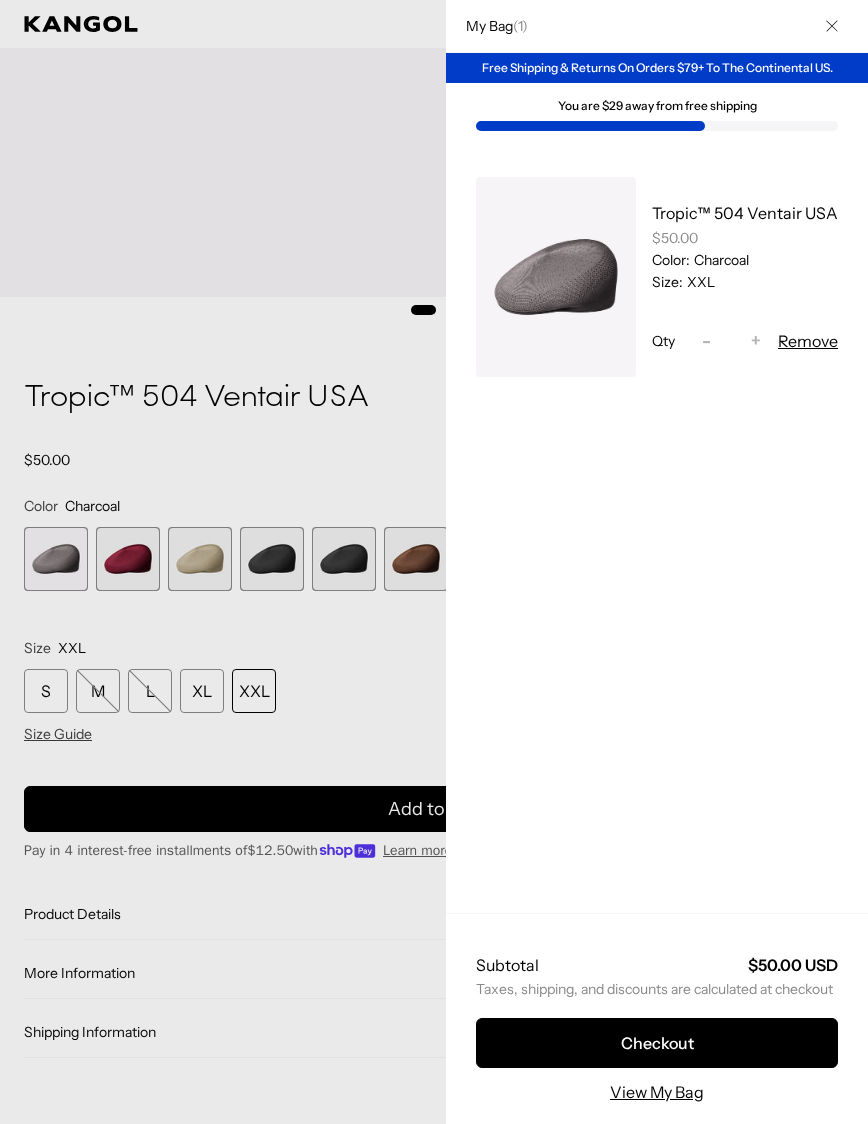 scroll, scrollTop: 0, scrollLeft: 0, axis: both 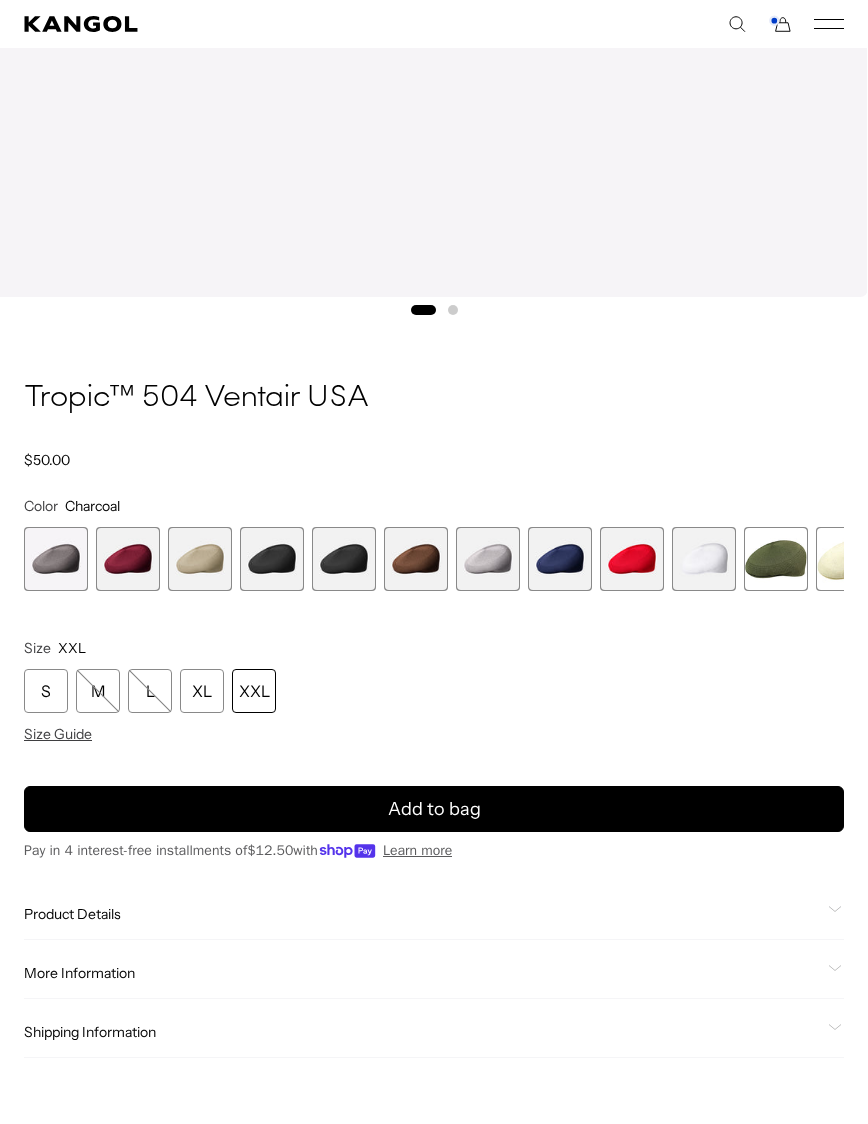 click on "KANGOLF
KANGOLF
Shop the KANGOLF Collection
Golf Accessories
All Golf
Icons
Icons" at bounding box center (434, 24) 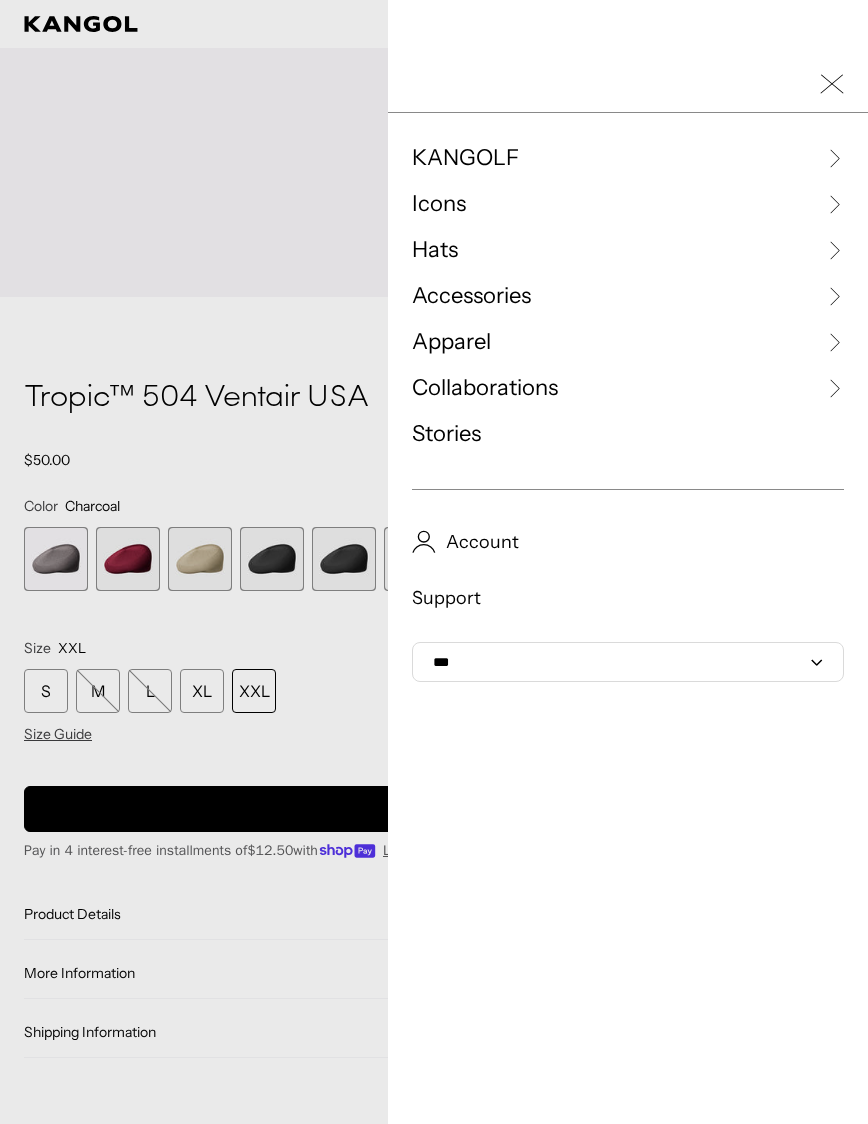 scroll, scrollTop: 0, scrollLeft: 0, axis: both 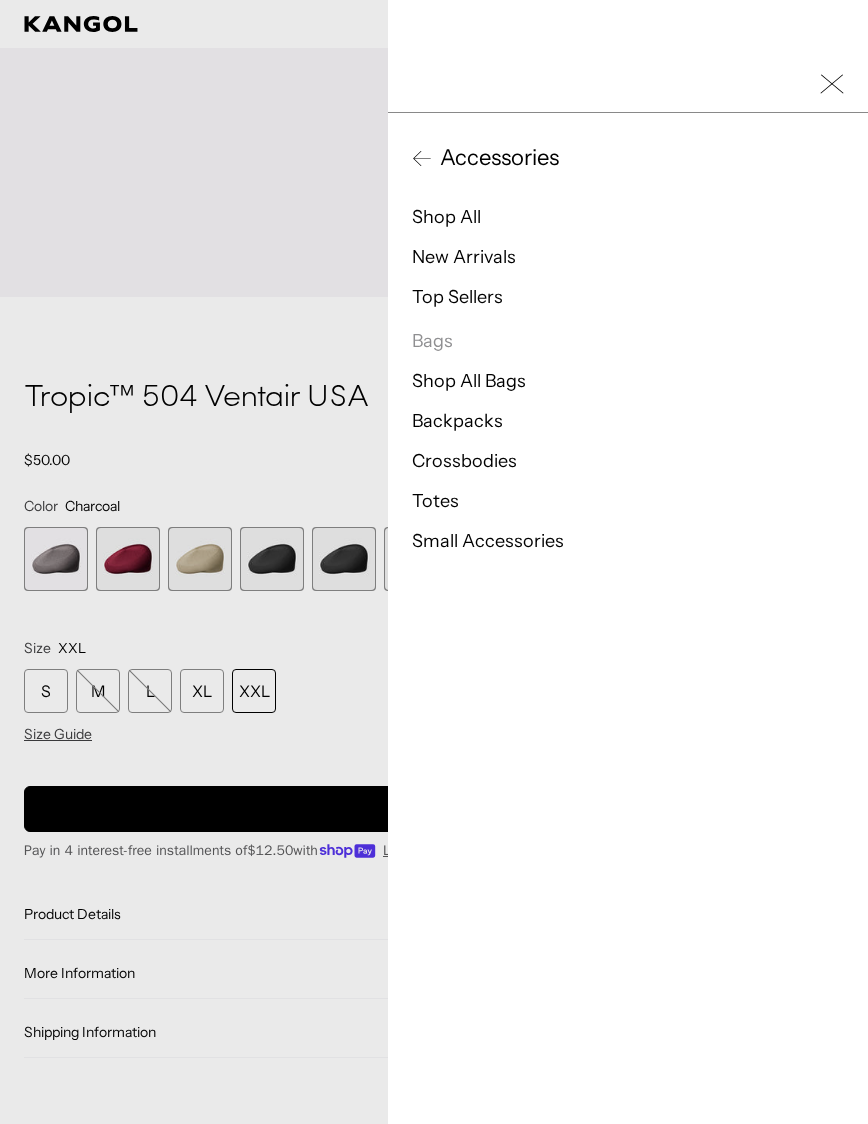 click on "Accessories" at bounding box center [628, 158] 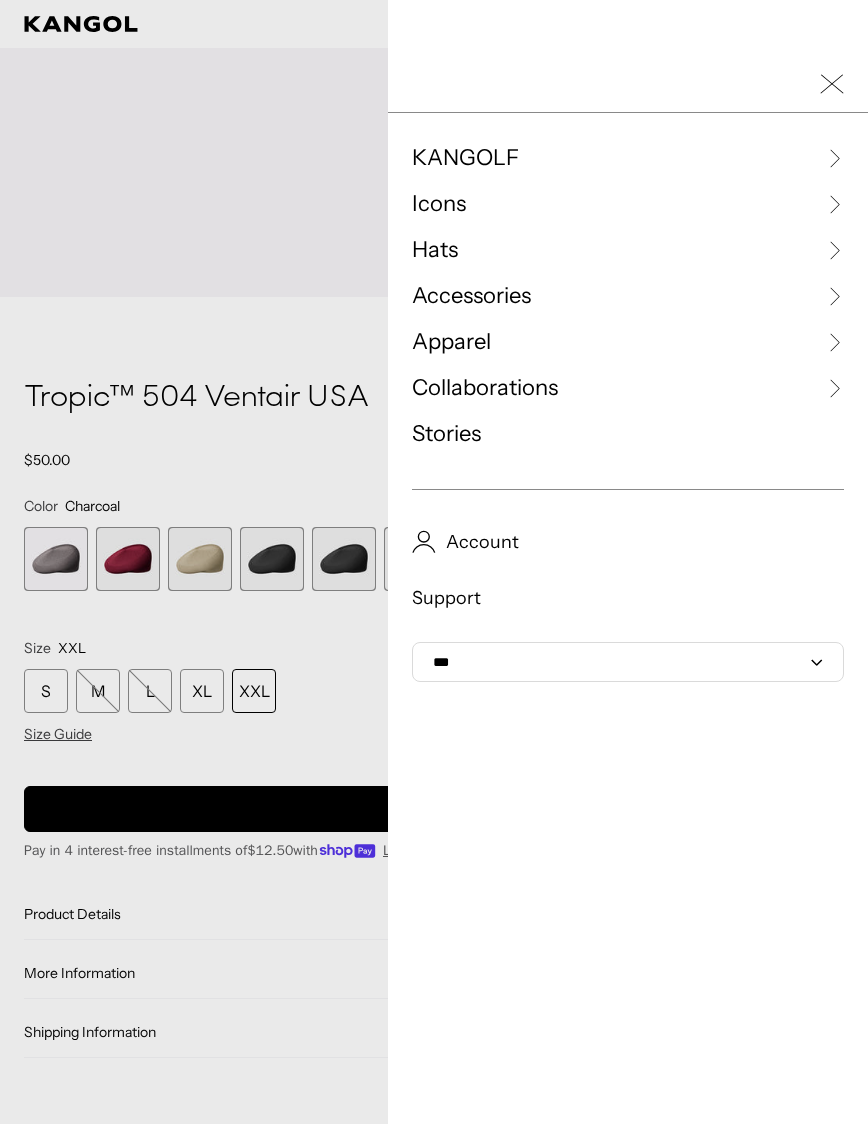 click on "Apparel" at bounding box center [451, 342] 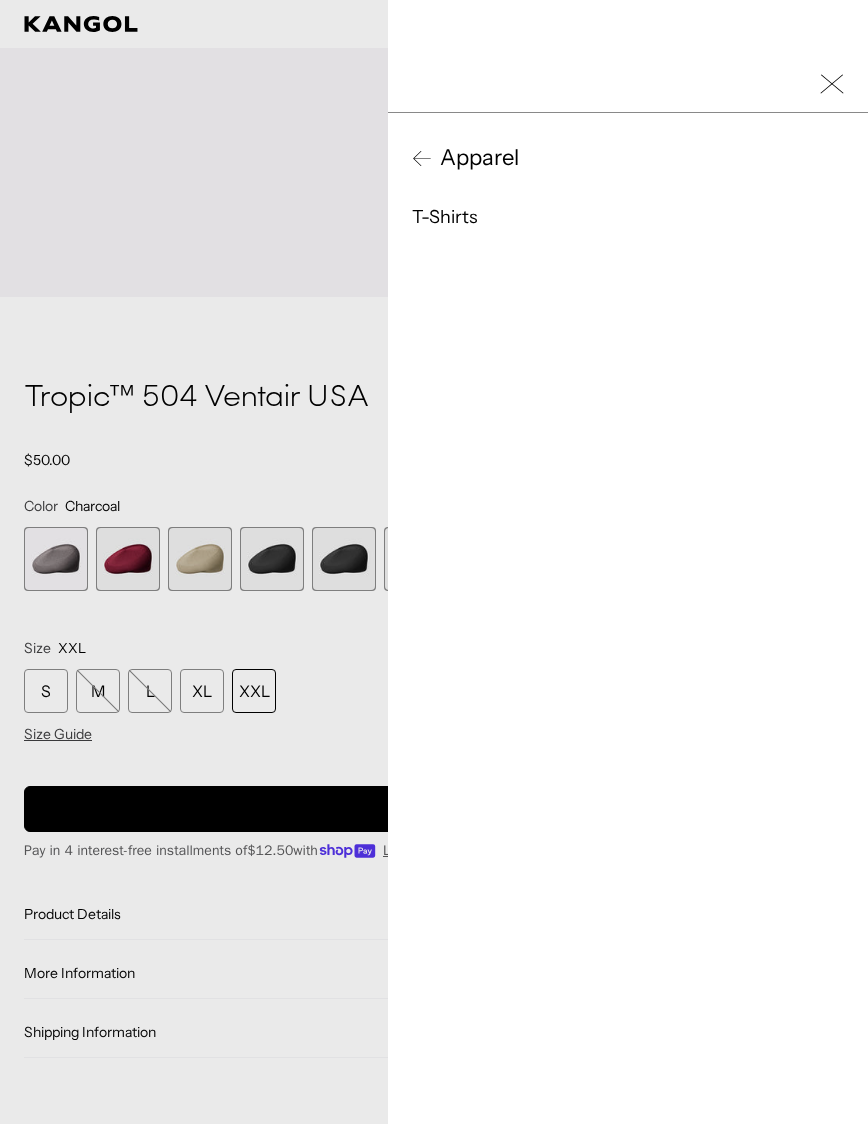 scroll, scrollTop: 0, scrollLeft: 412, axis: horizontal 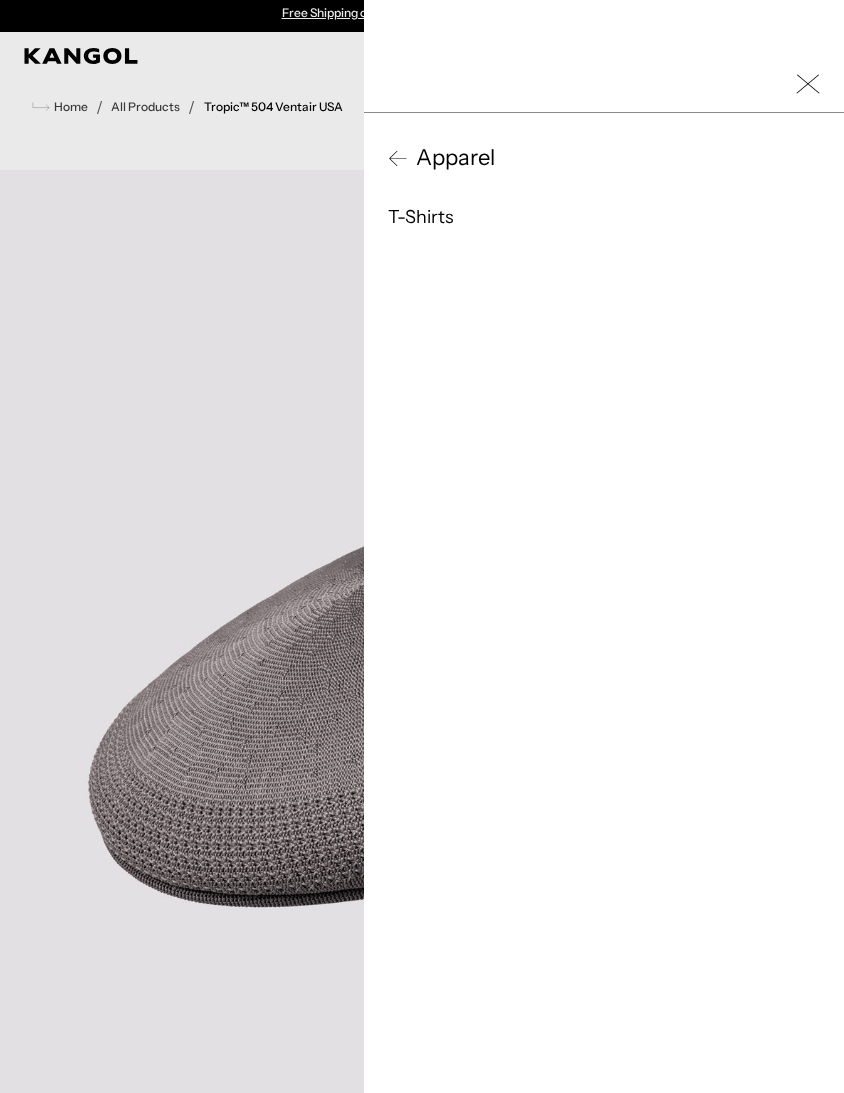 click 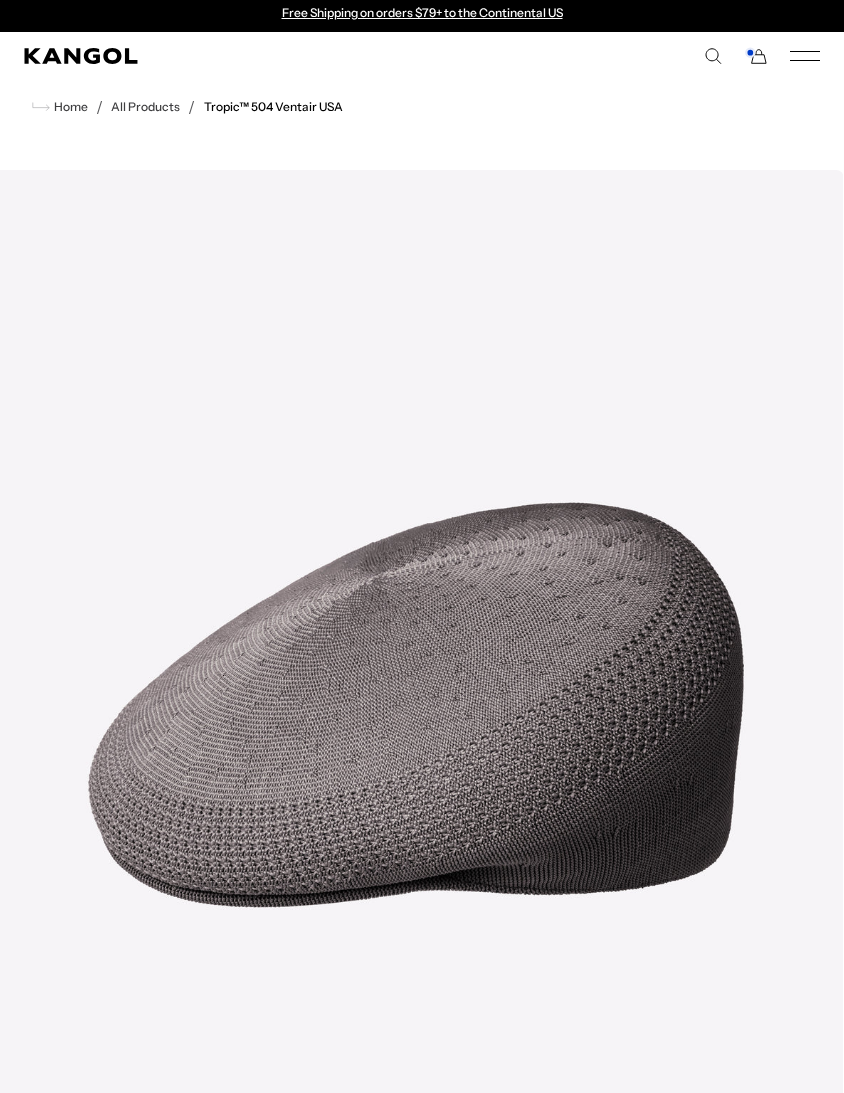 click 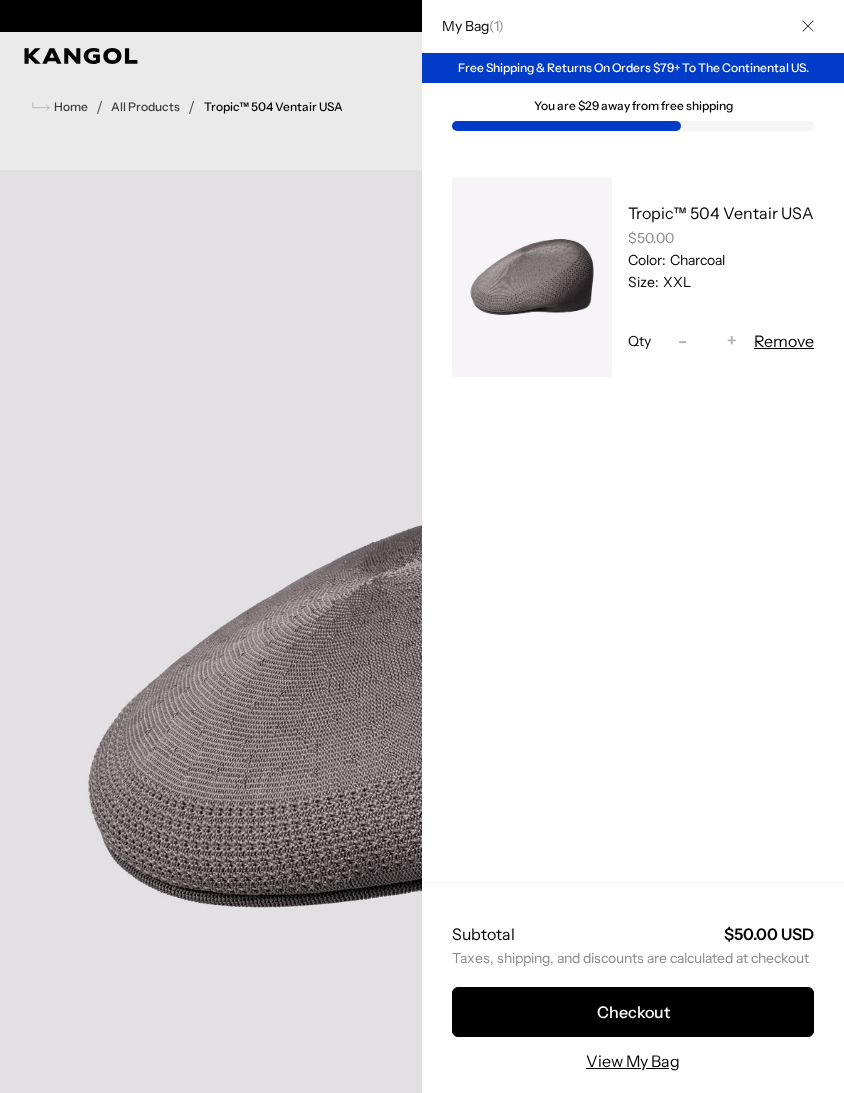 scroll, scrollTop: 0, scrollLeft: 0, axis: both 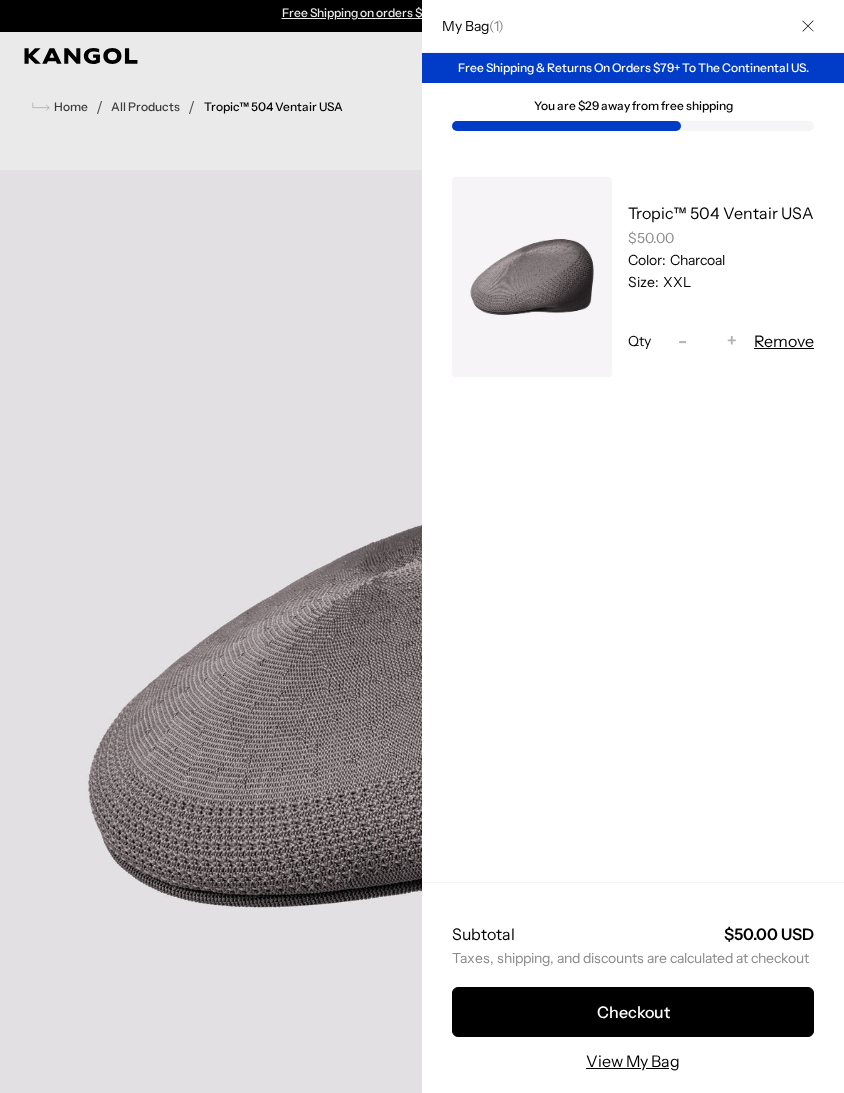 click on "Checkout" at bounding box center [633, 1012] 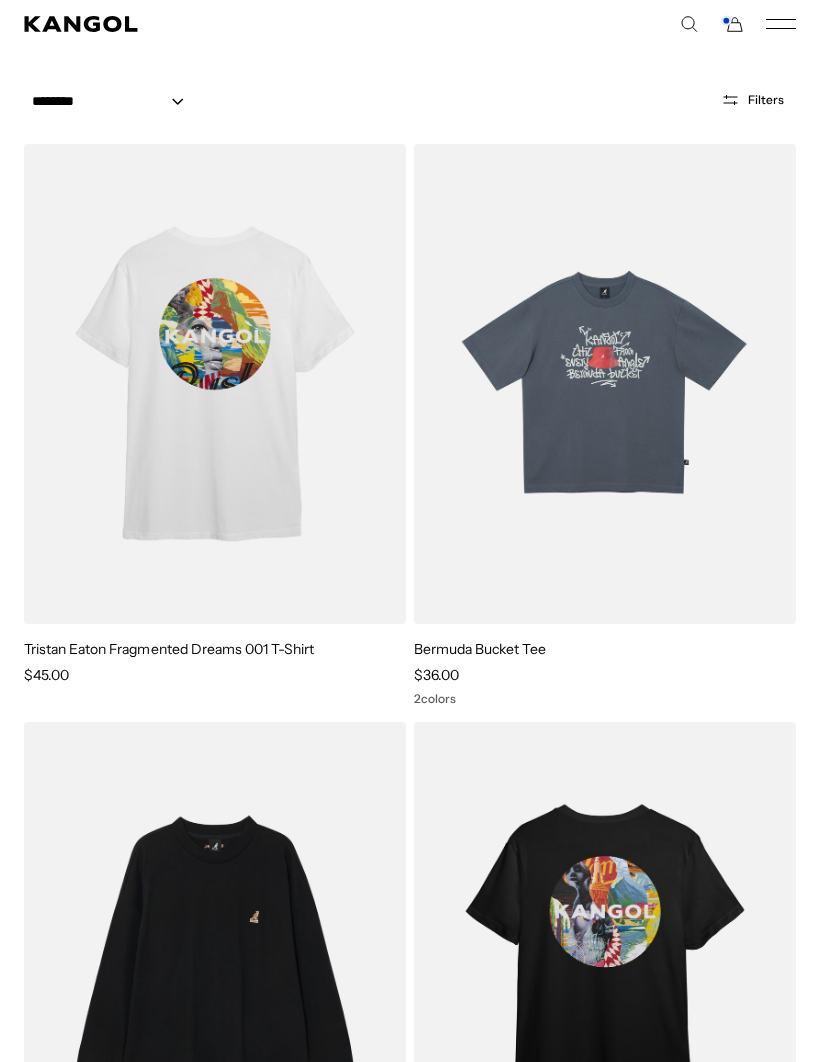 scroll, scrollTop: 126, scrollLeft: 0, axis: vertical 